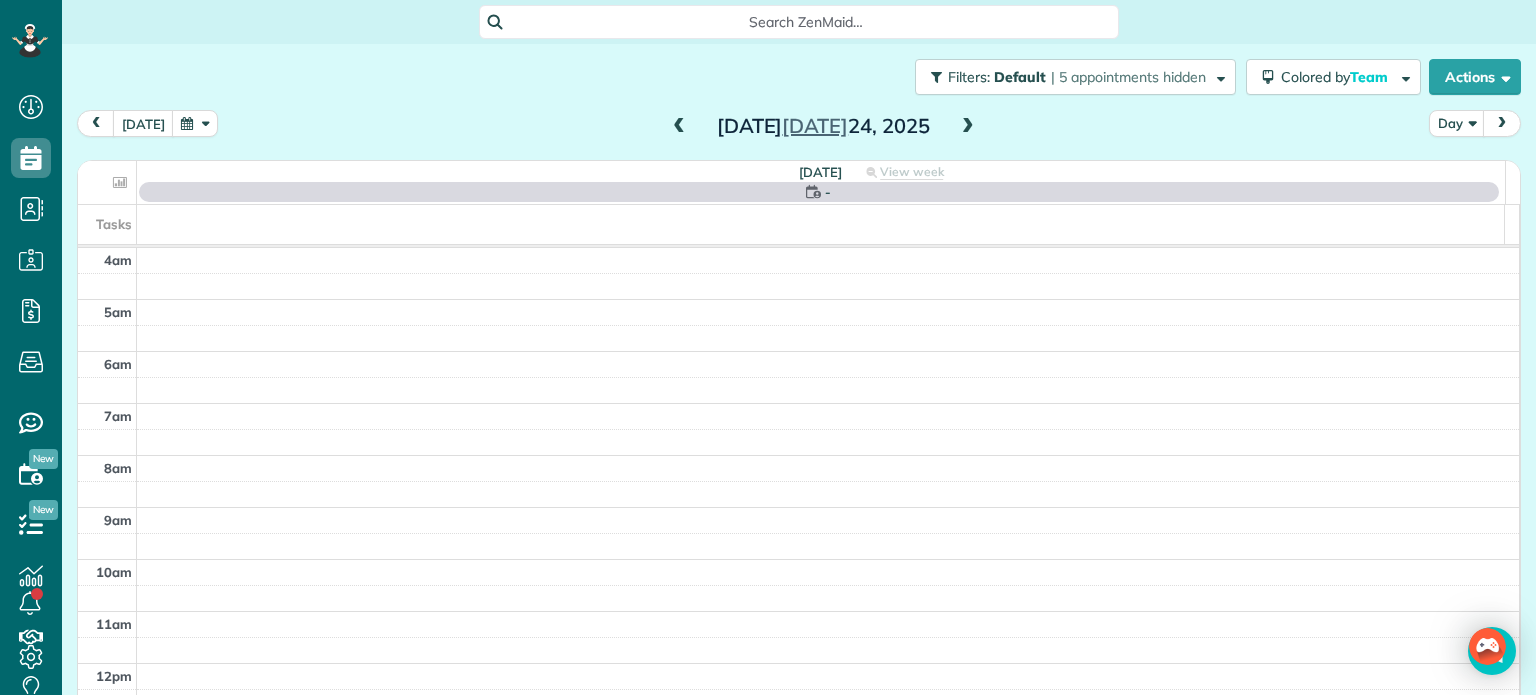 scroll, scrollTop: 0, scrollLeft: 0, axis: both 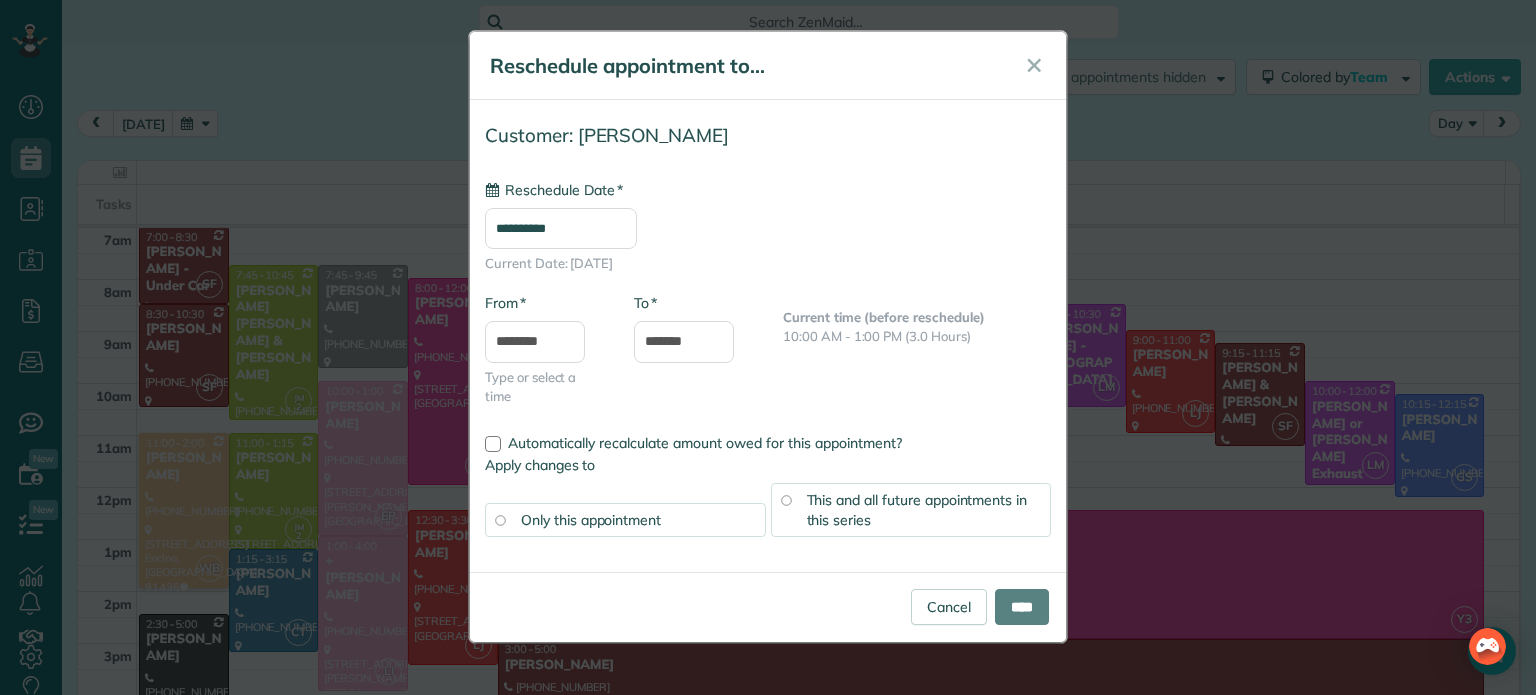 type on "**********" 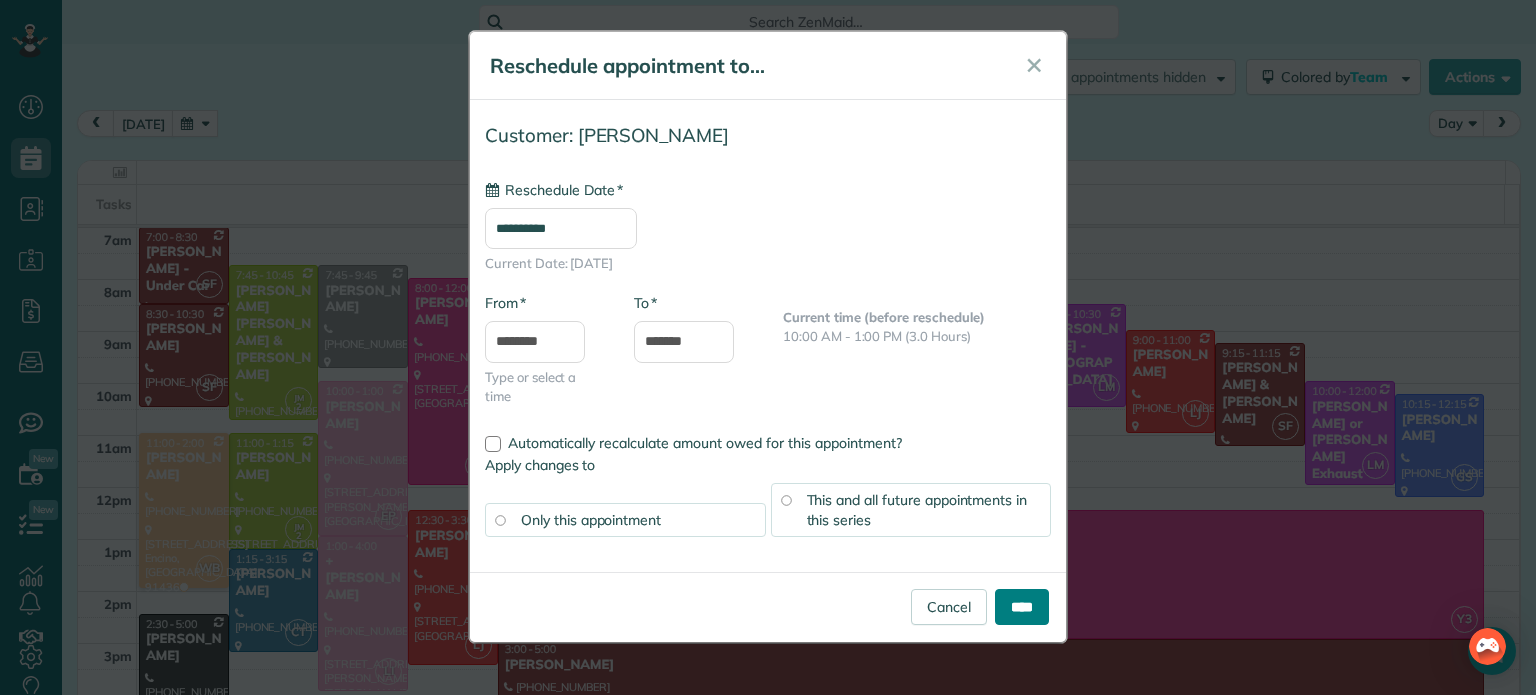 click on "****" at bounding box center [1022, 607] 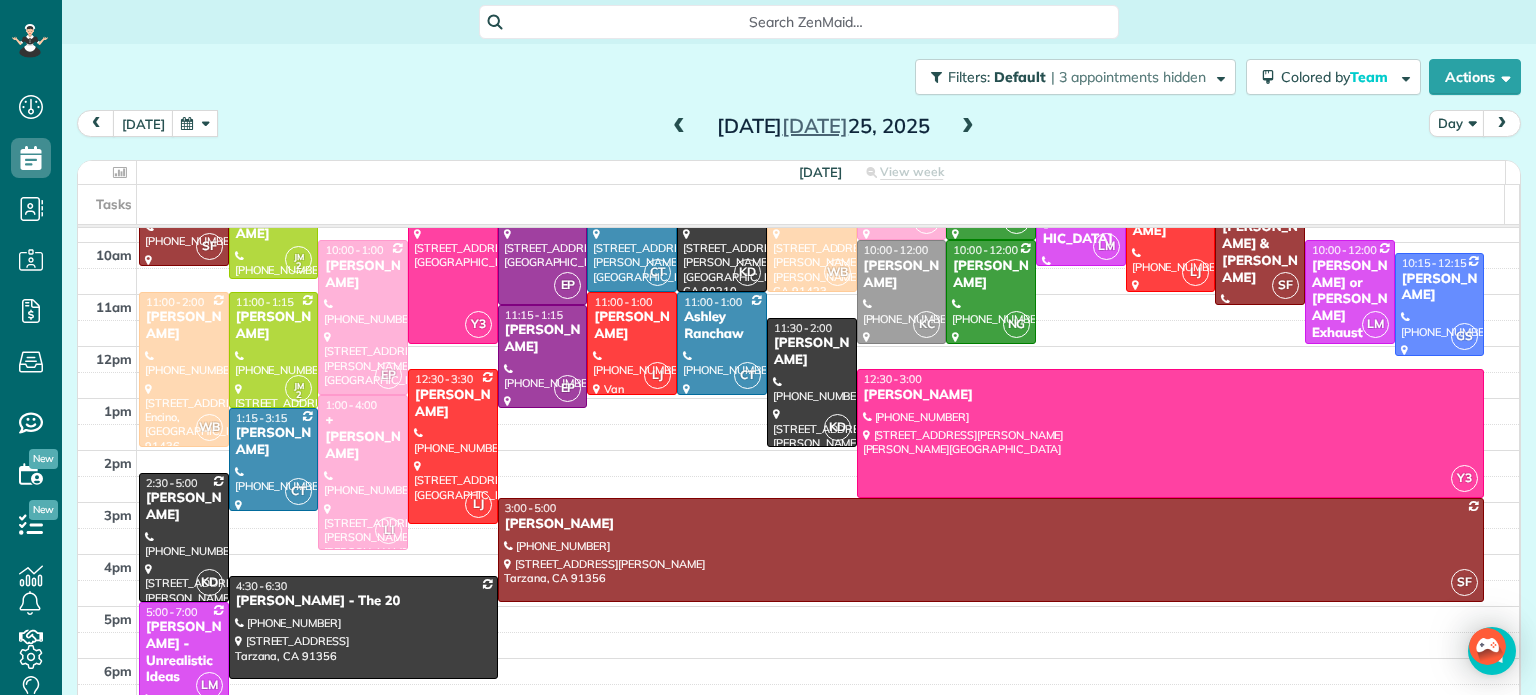 scroll, scrollTop: 293, scrollLeft: 0, axis: vertical 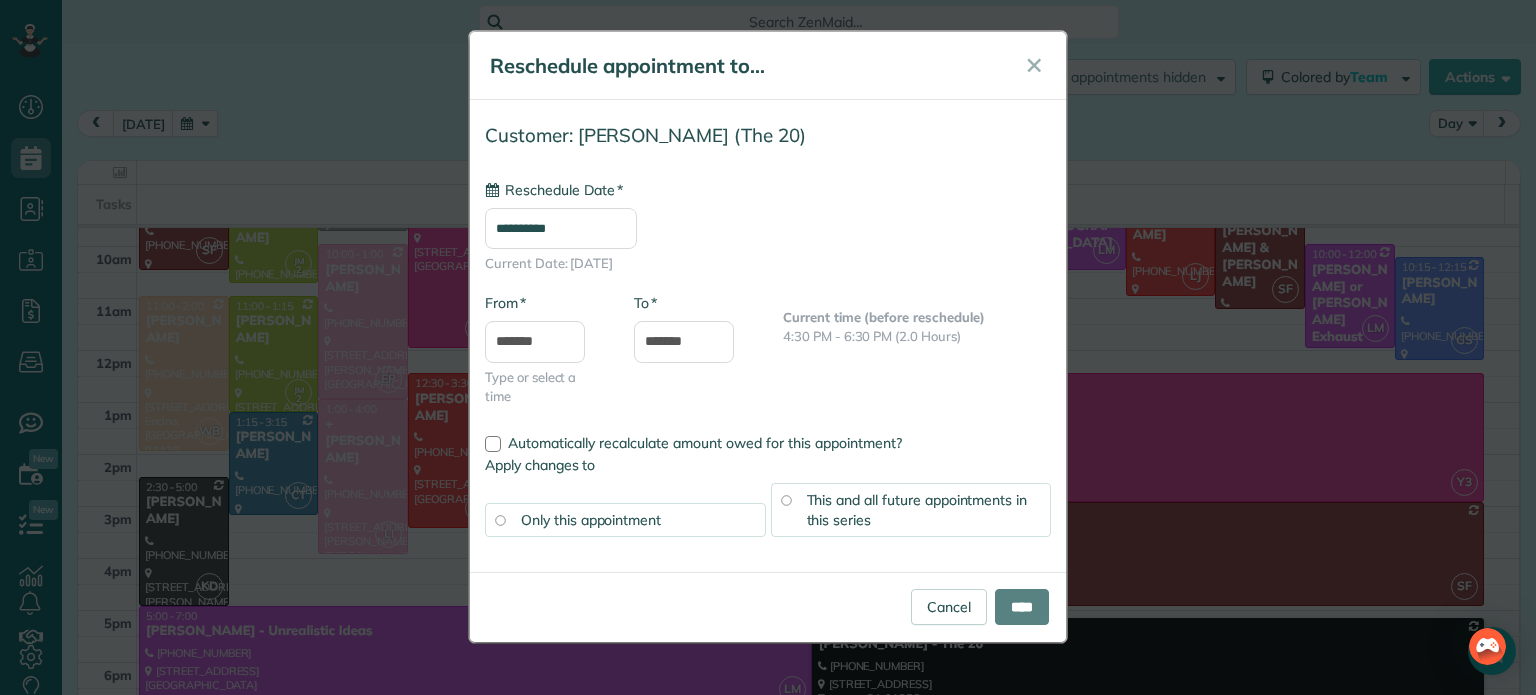 type on "**********" 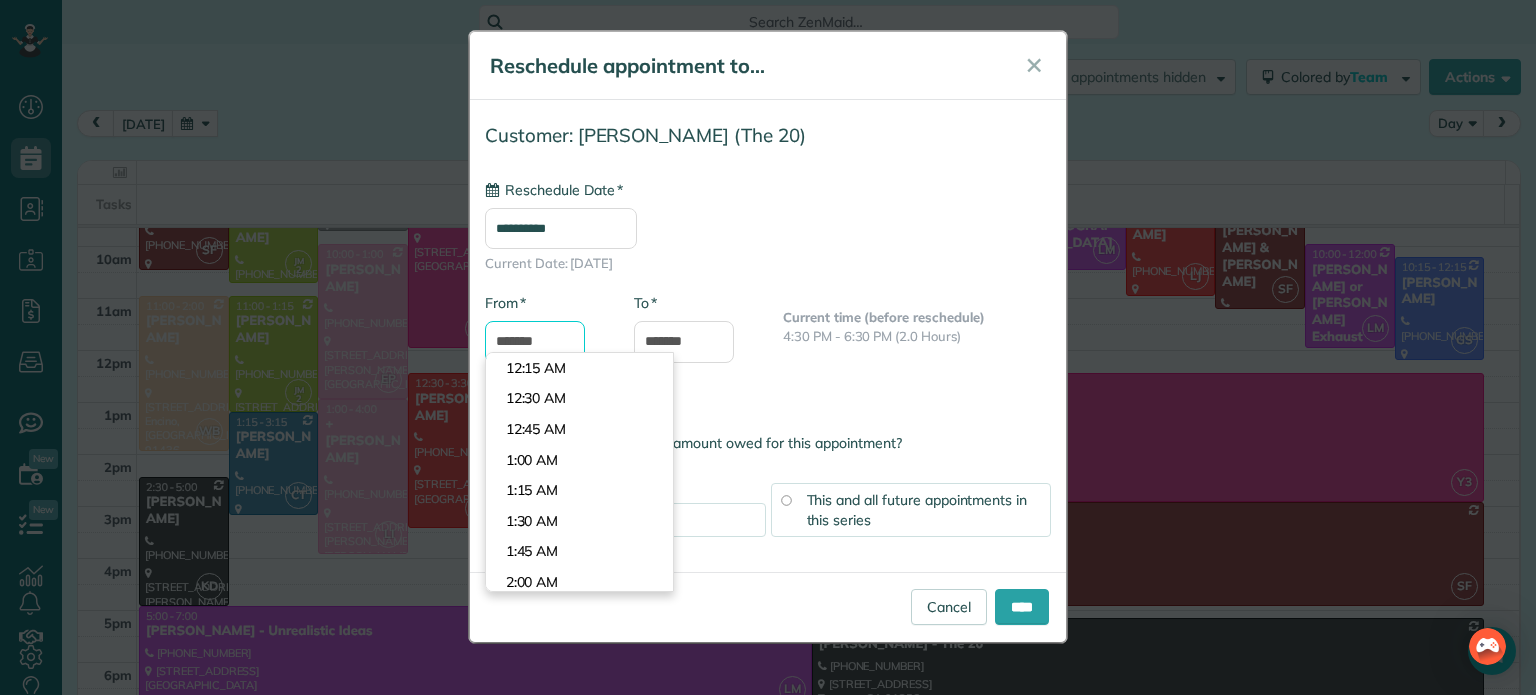 click on "*******" at bounding box center [535, 342] 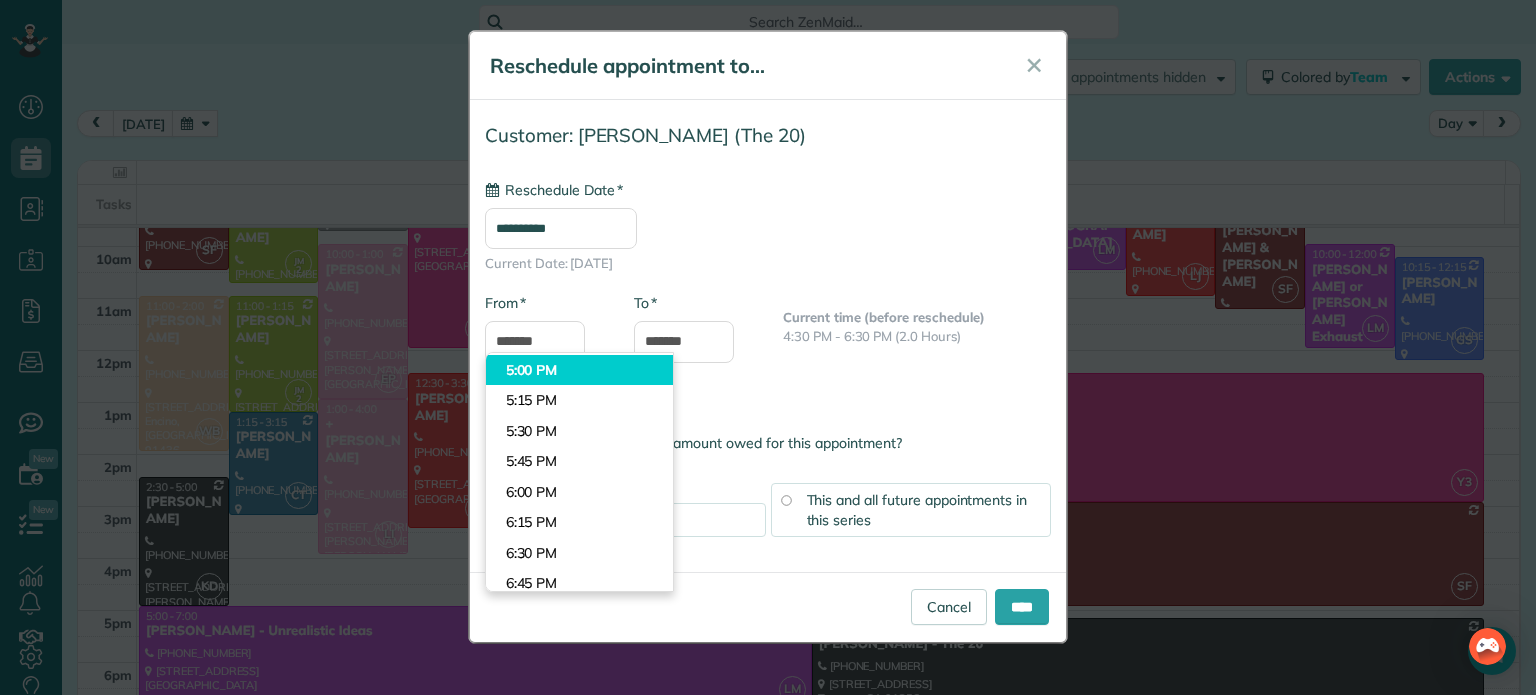 type on "*******" 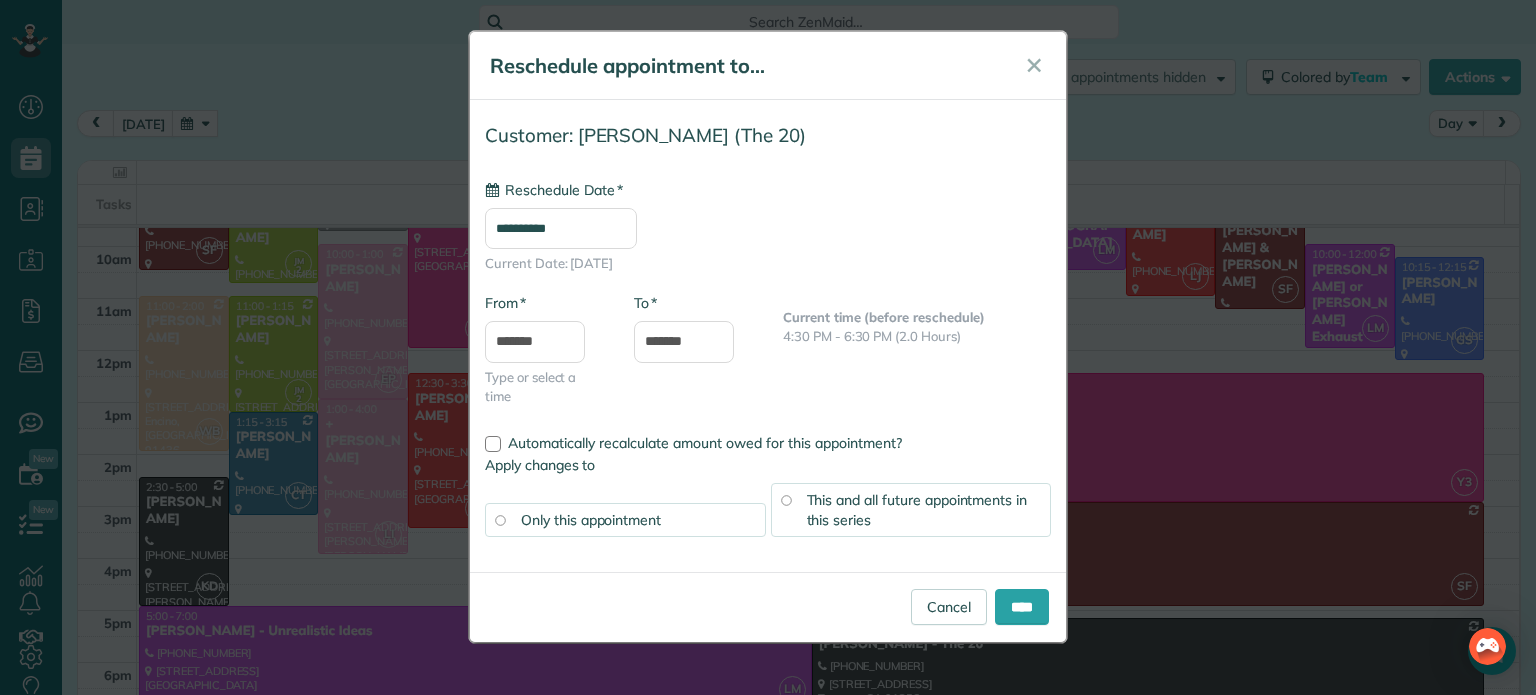 click on "Dashboard
Scheduling
Calendar View
List View
Dispatch View - Weekly scheduling (Beta)" at bounding box center (768, 347) 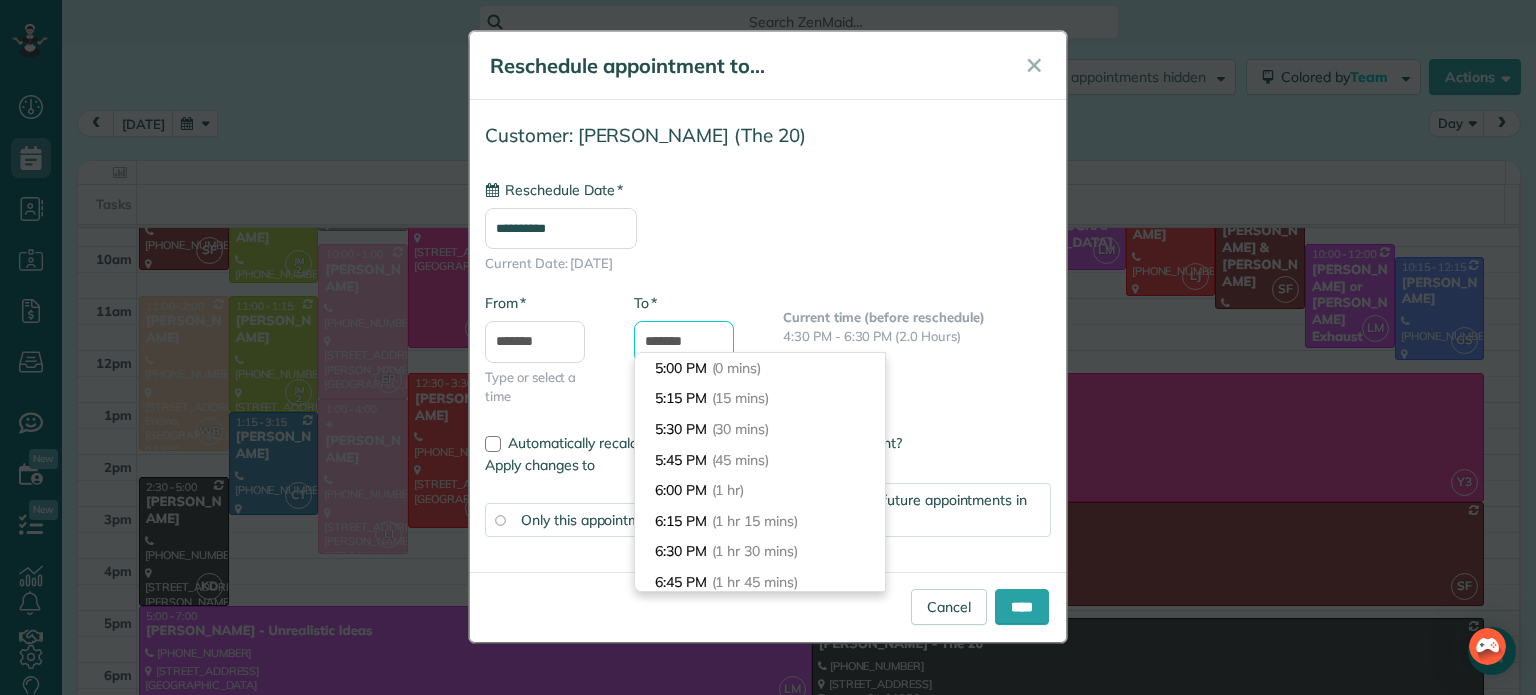 scroll, scrollTop: 244, scrollLeft: 0, axis: vertical 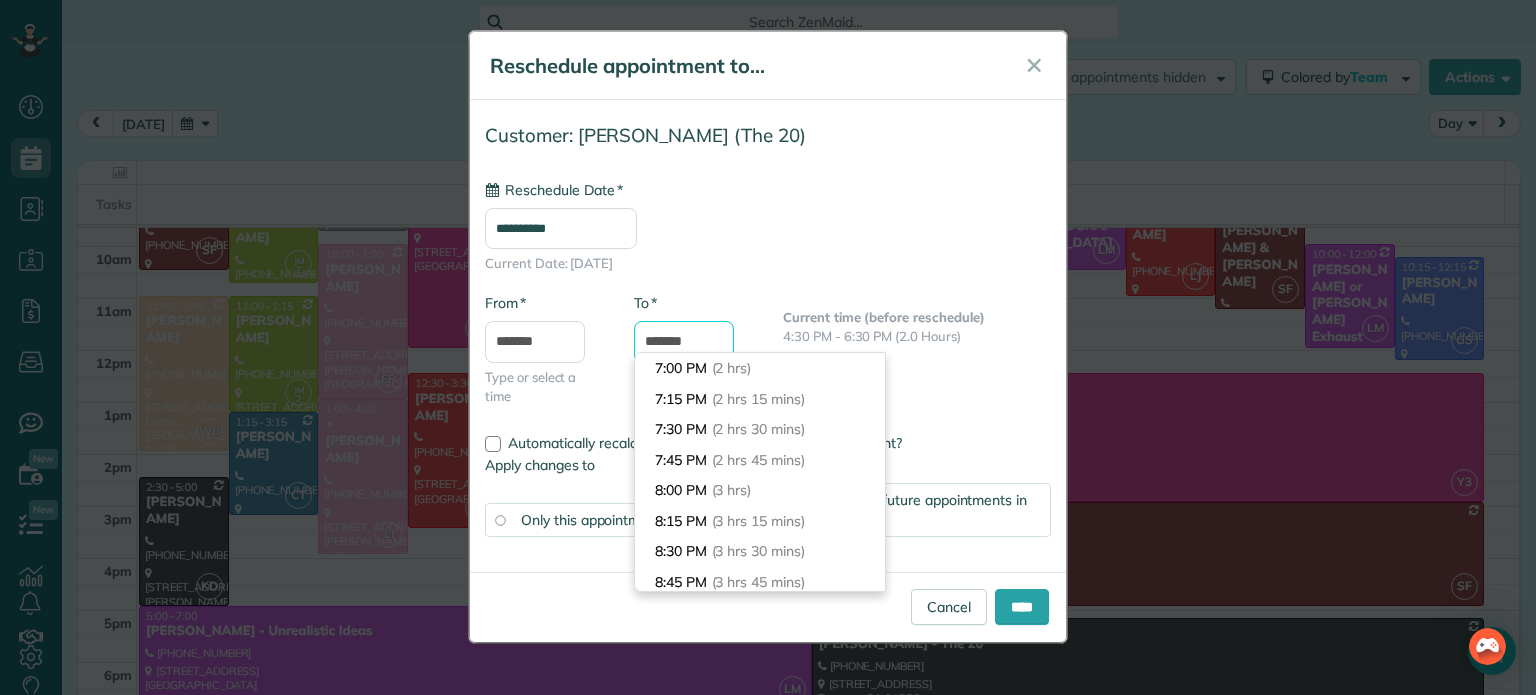 click on "*******" at bounding box center (684, 342) 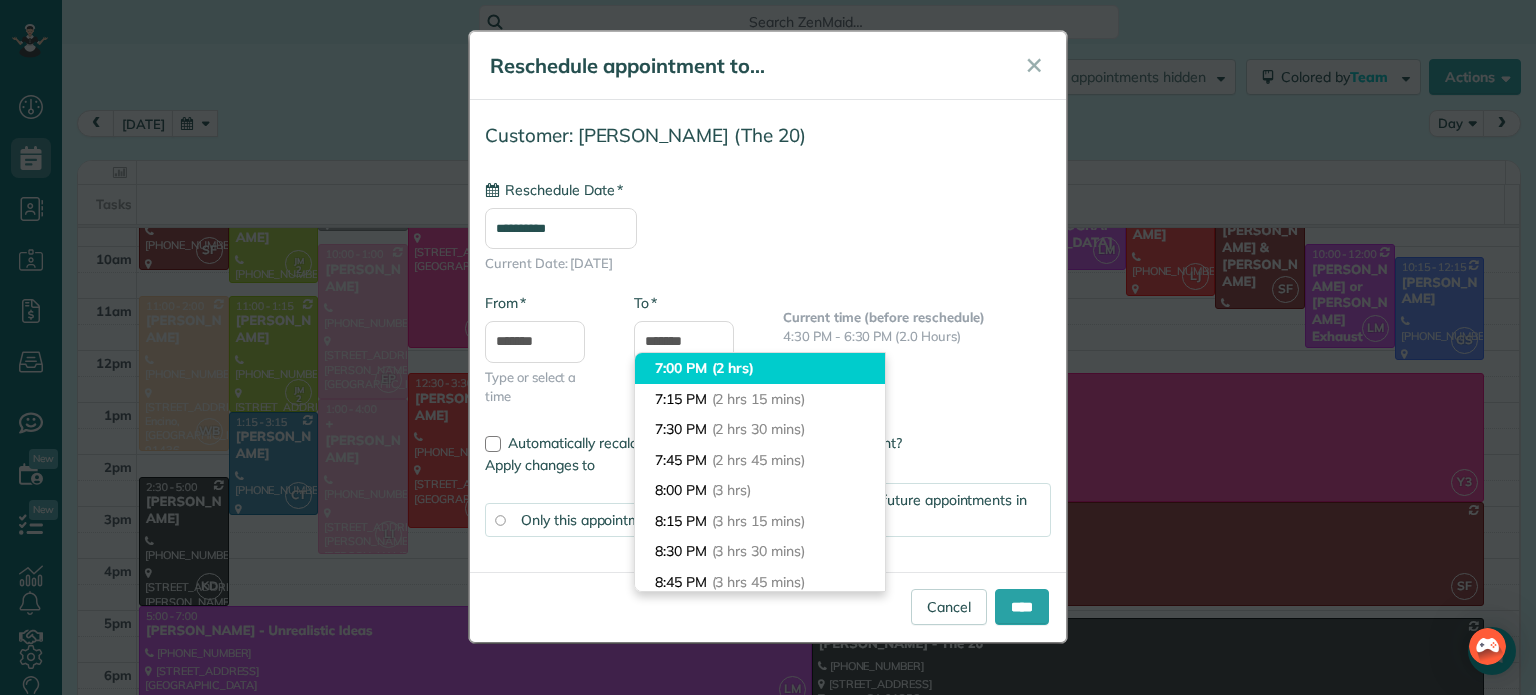 type on "*******" 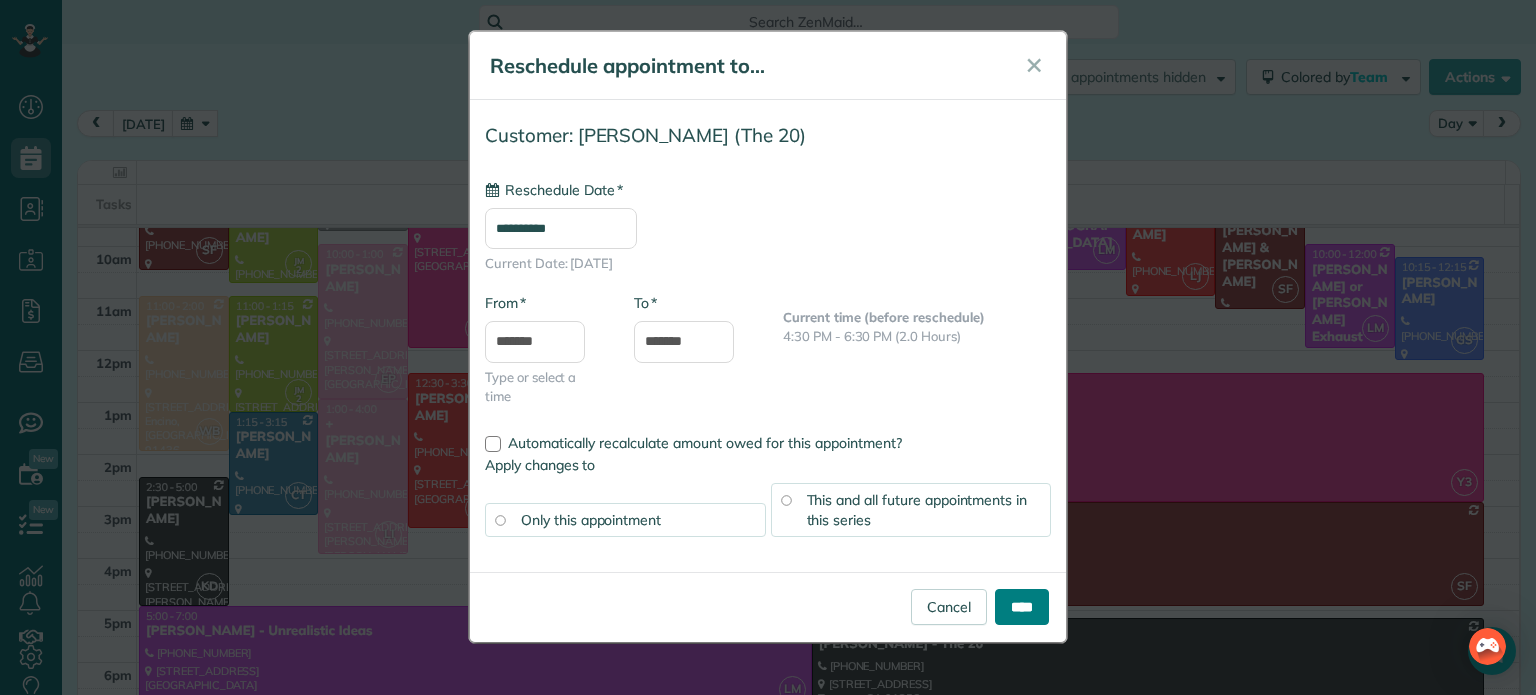 click on "****" at bounding box center [1022, 607] 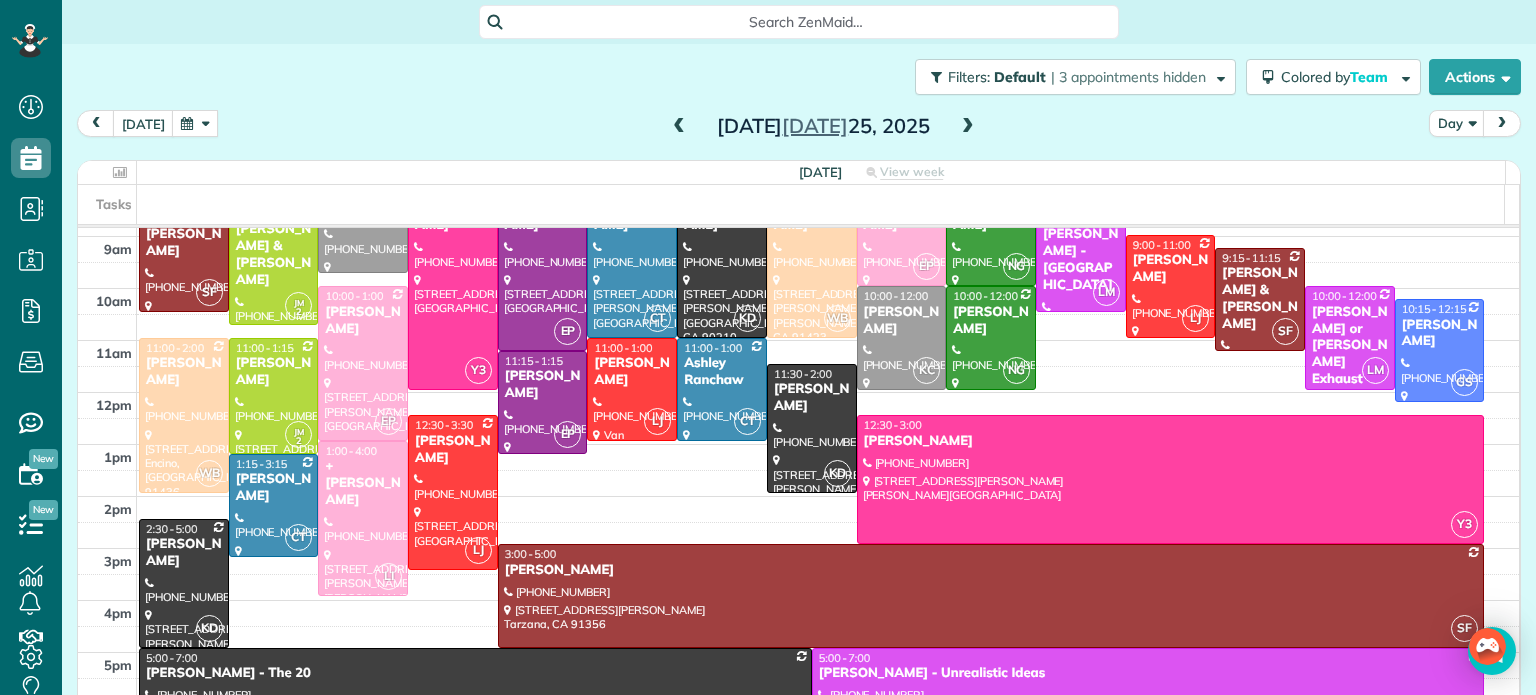 scroll, scrollTop: 250, scrollLeft: 0, axis: vertical 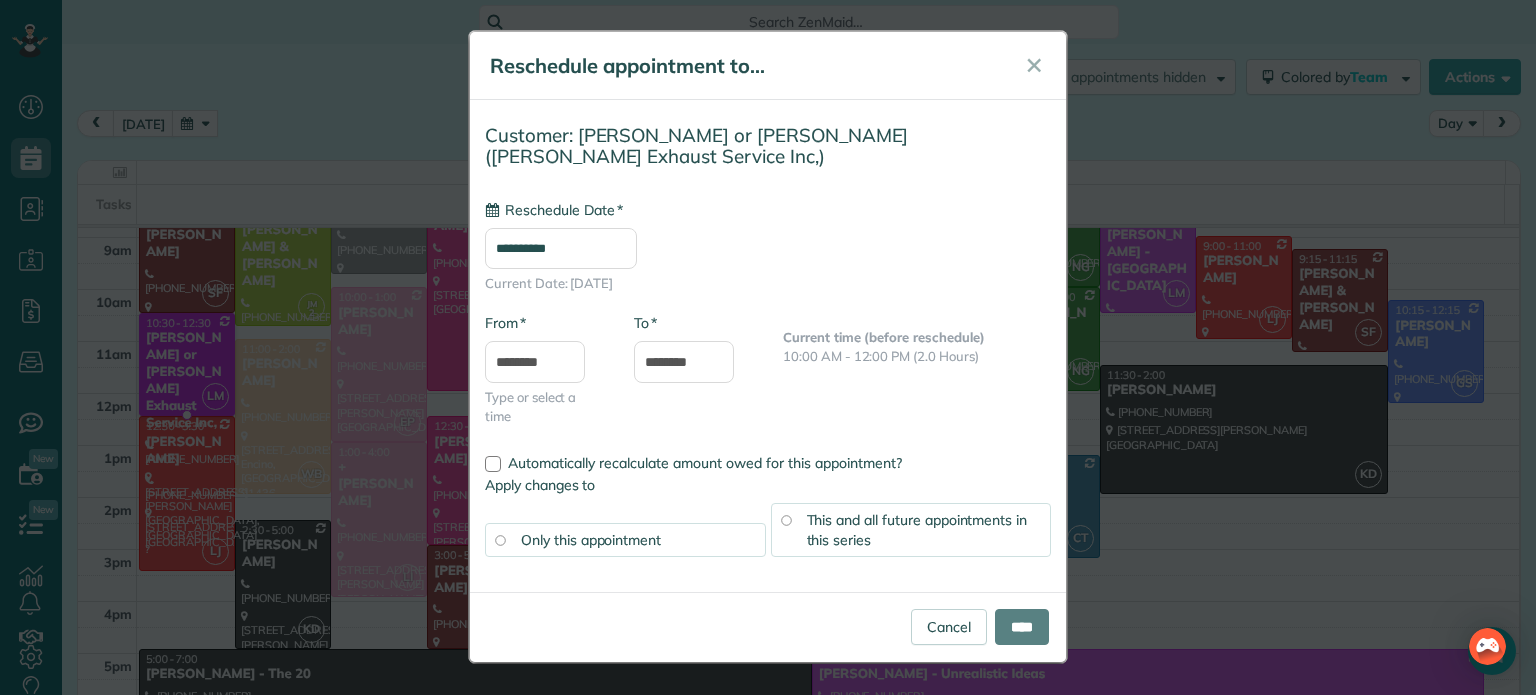 type on "**********" 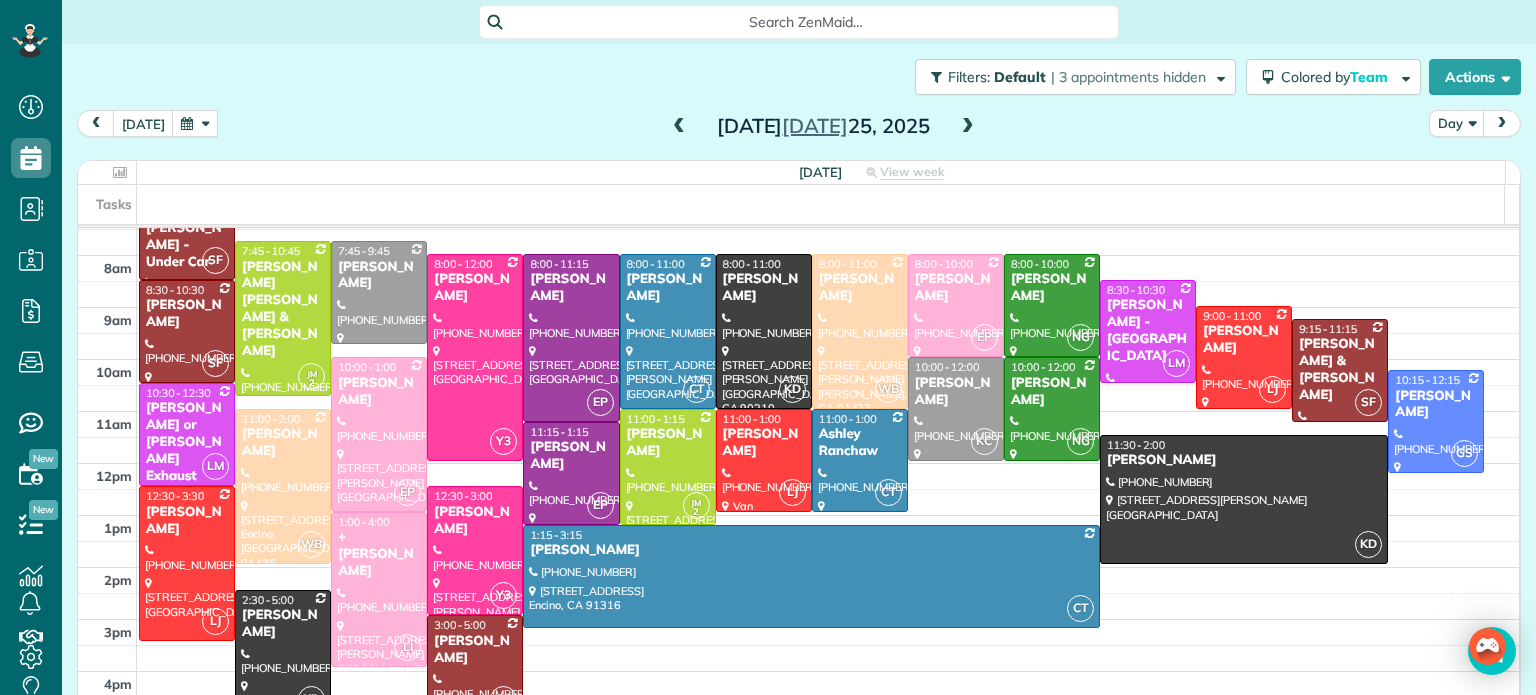 scroll, scrollTop: 184, scrollLeft: 0, axis: vertical 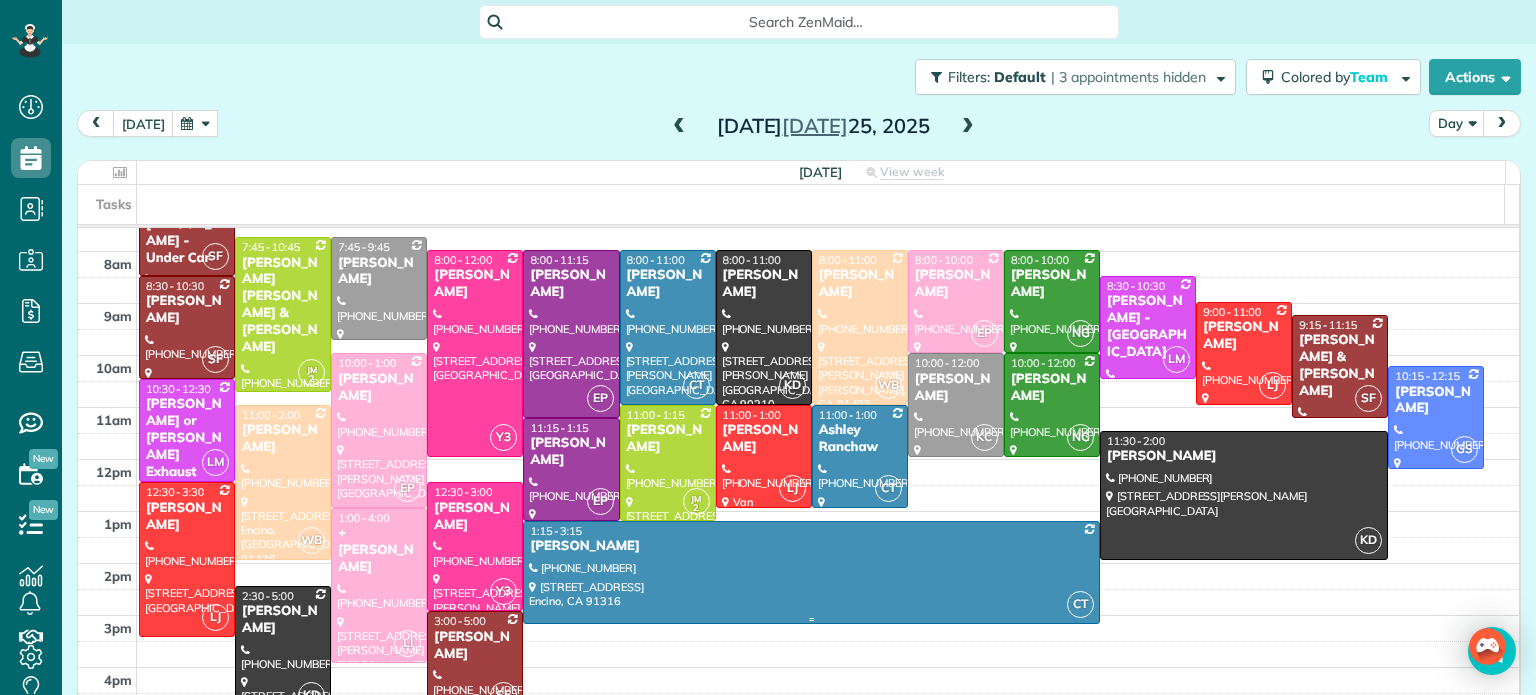 click at bounding box center (379, 585) 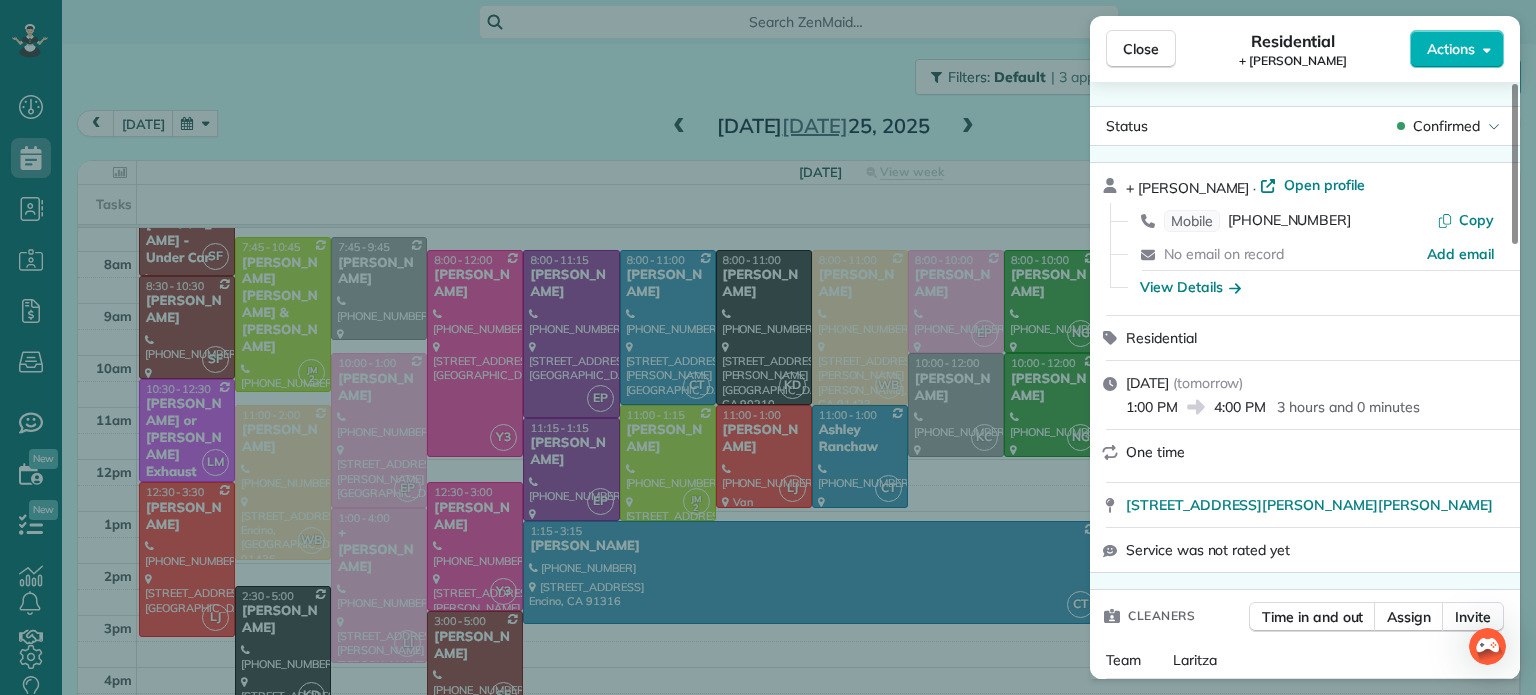 click on "Actions" at bounding box center (1451, 49) 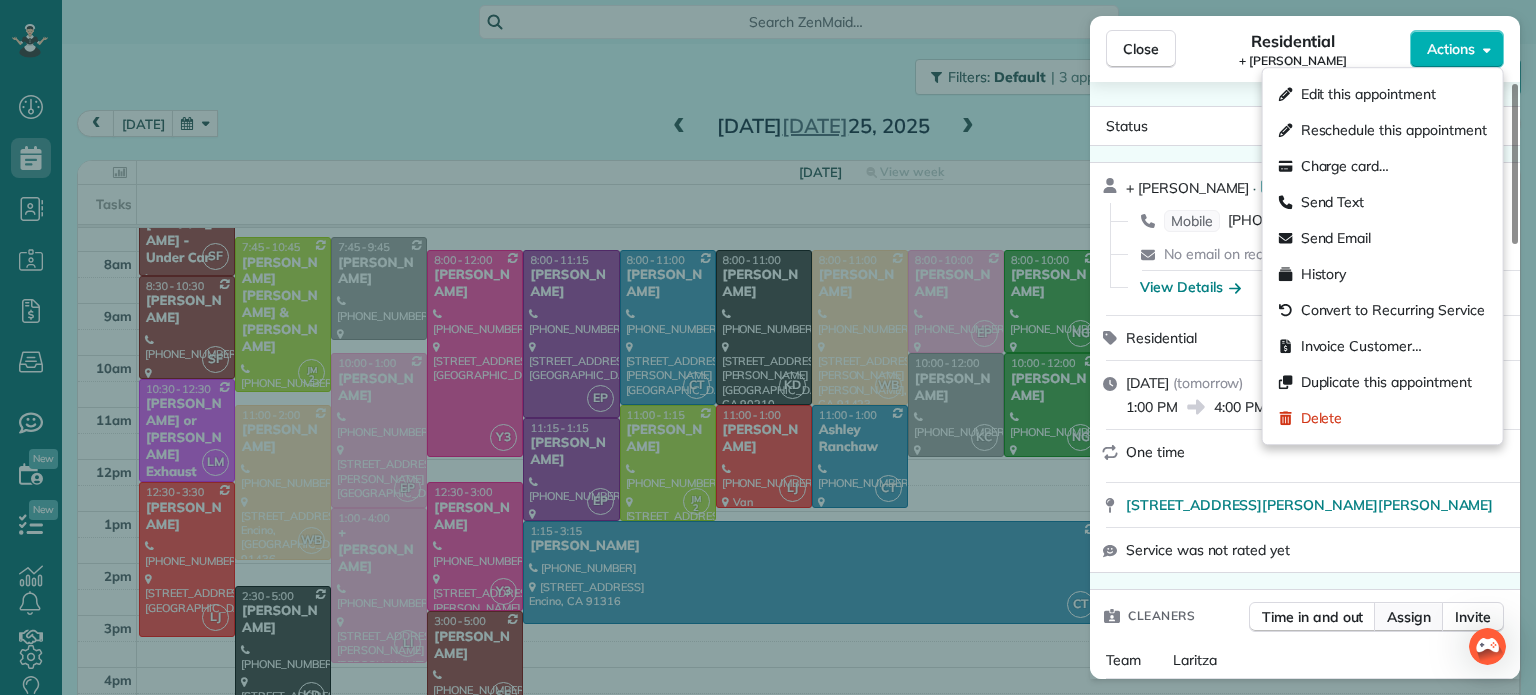 click on "Assign" at bounding box center (1409, 617) 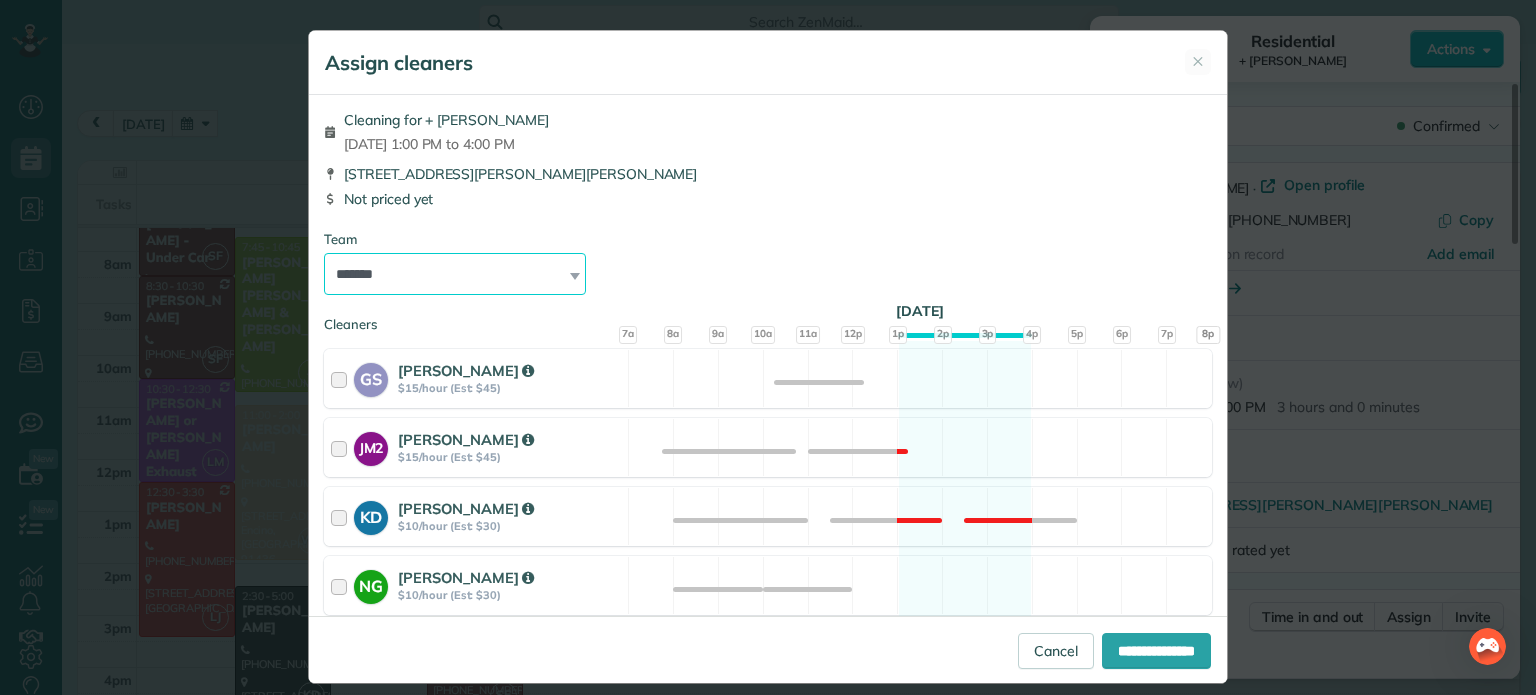 click on "**********" at bounding box center [455, 274] 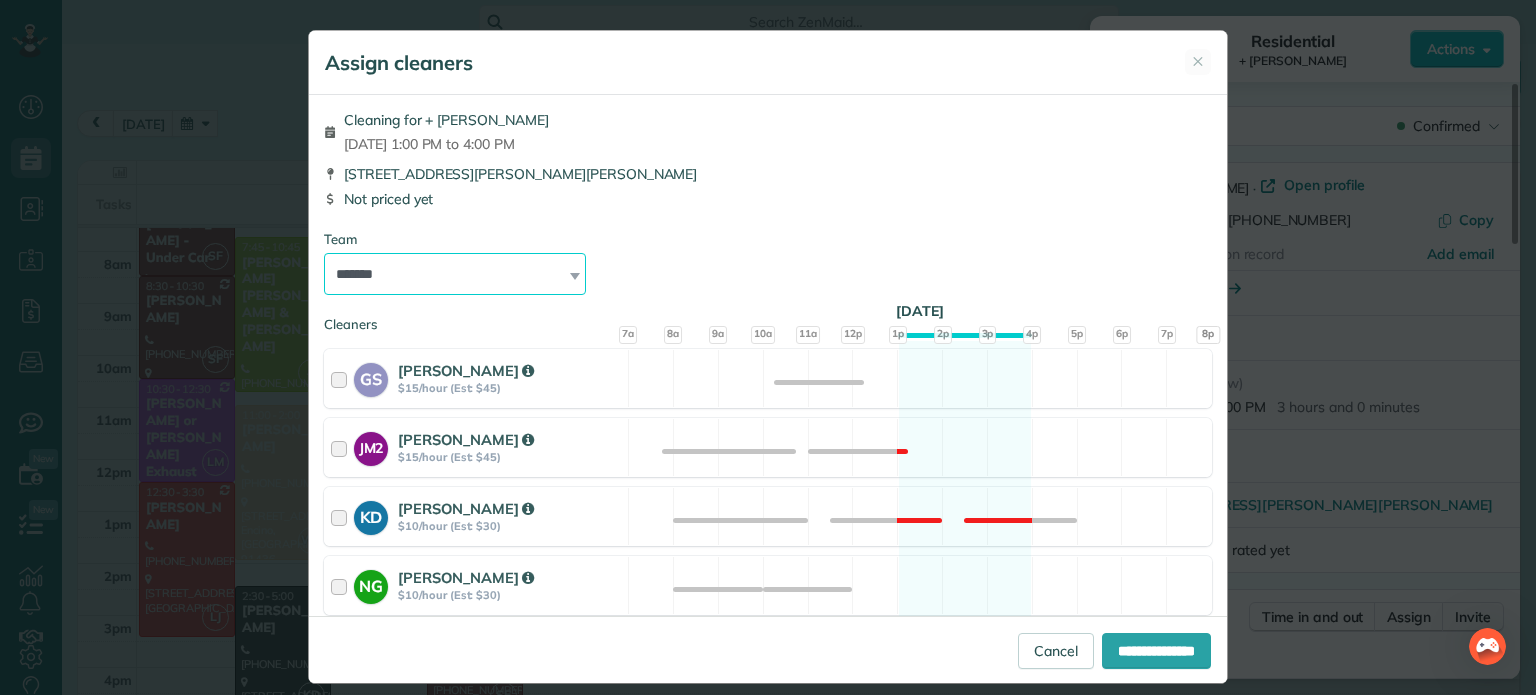 select on "**" 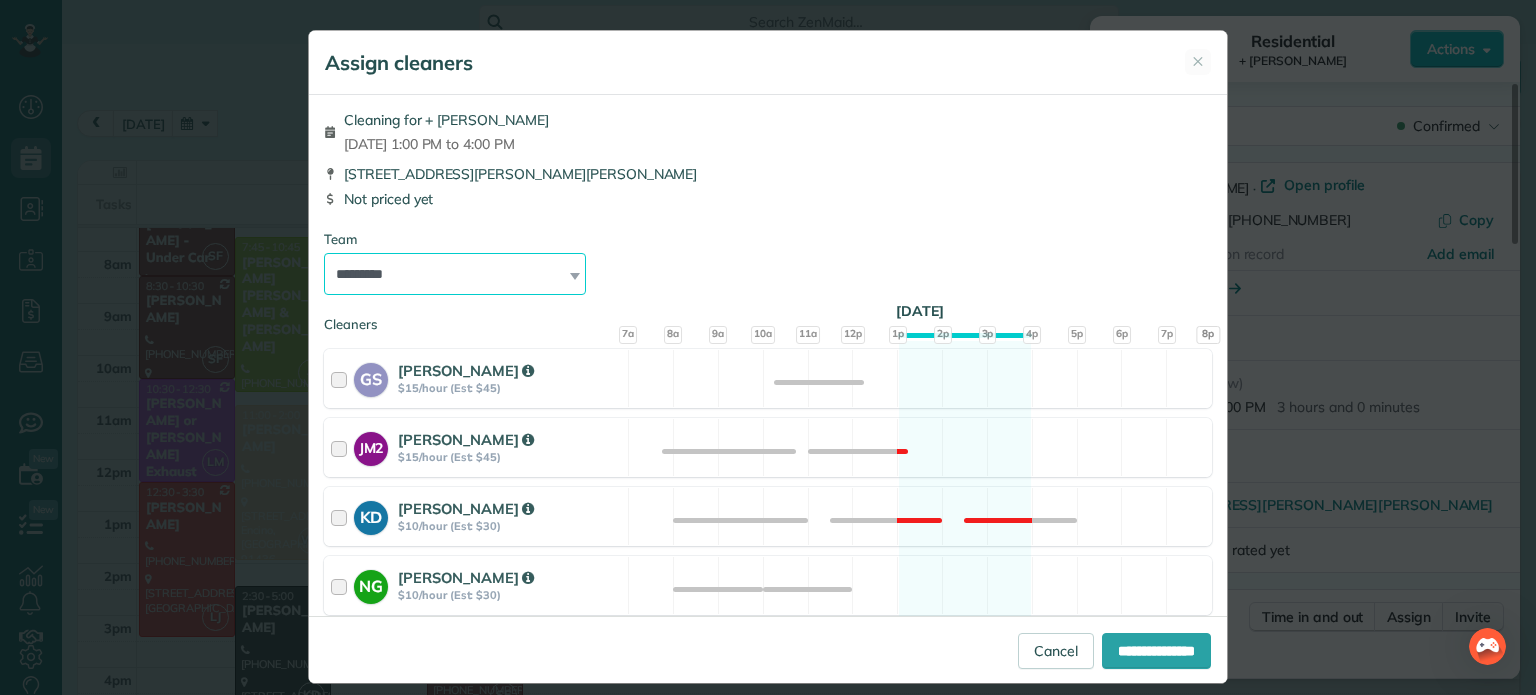 click on "**********" at bounding box center [455, 274] 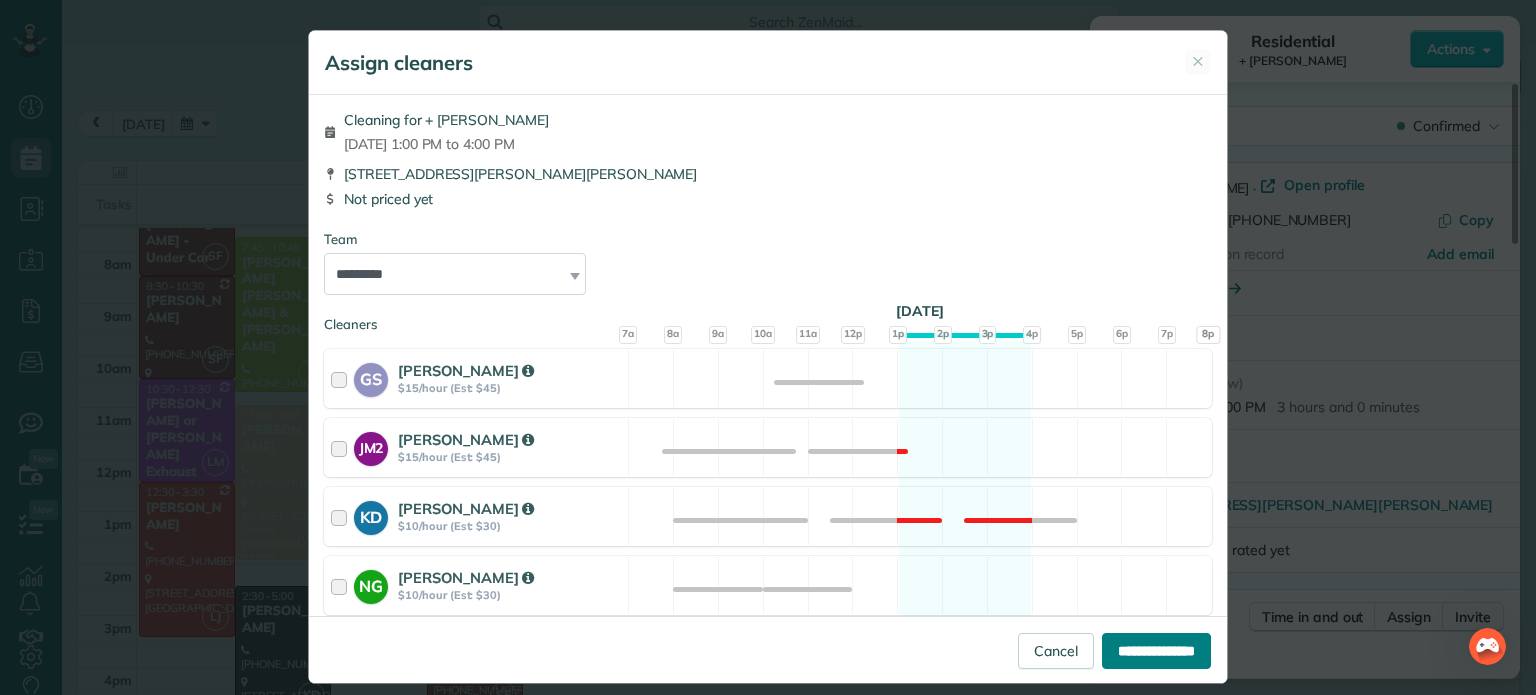 click on "**********" at bounding box center (1156, 651) 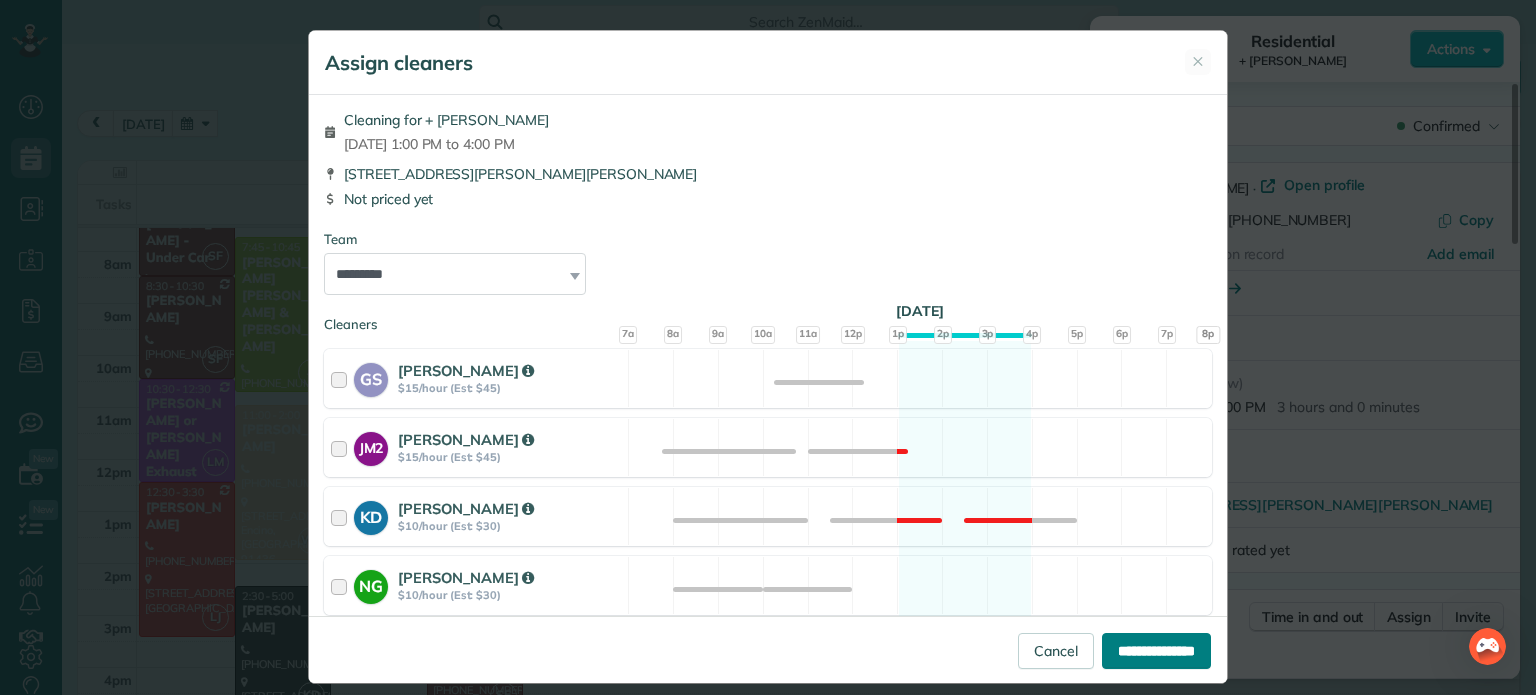 type on "**********" 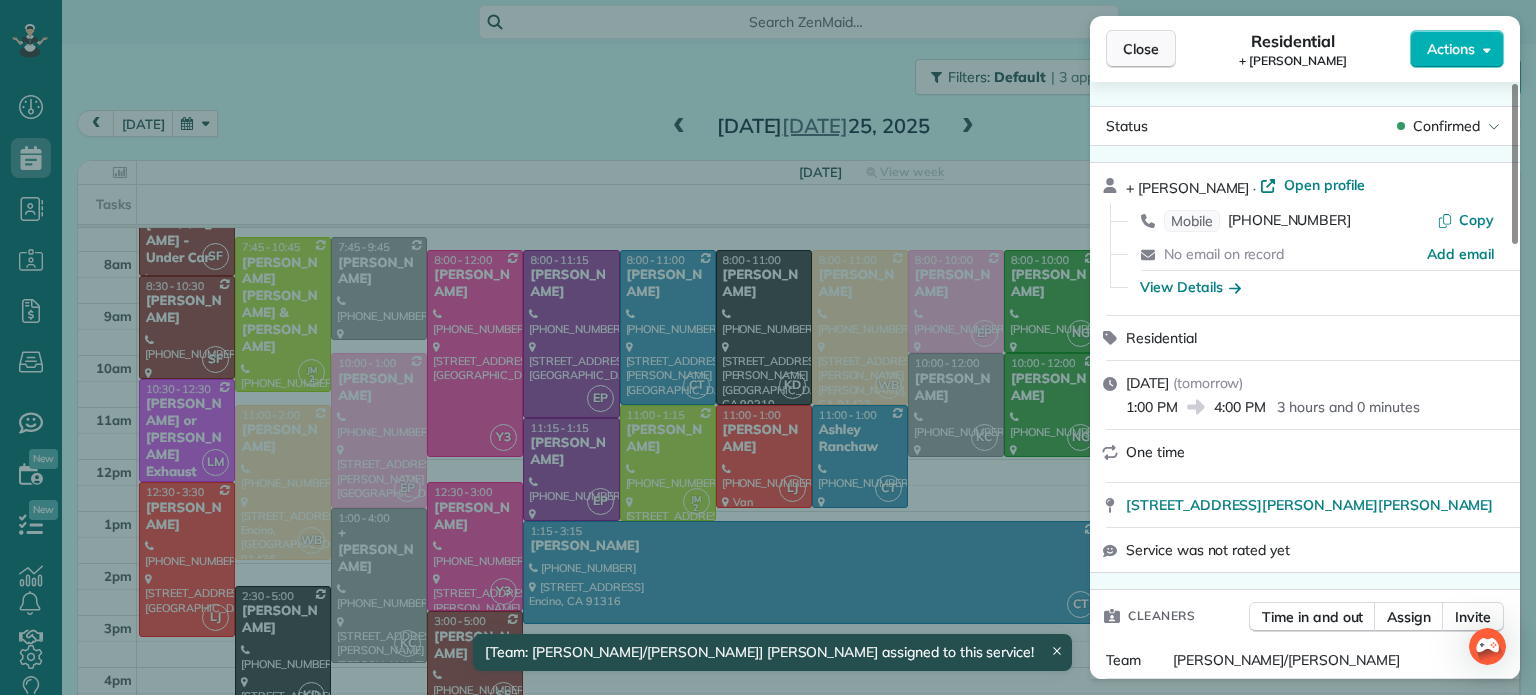 click on "Close" at bounding box center [1141, 49] 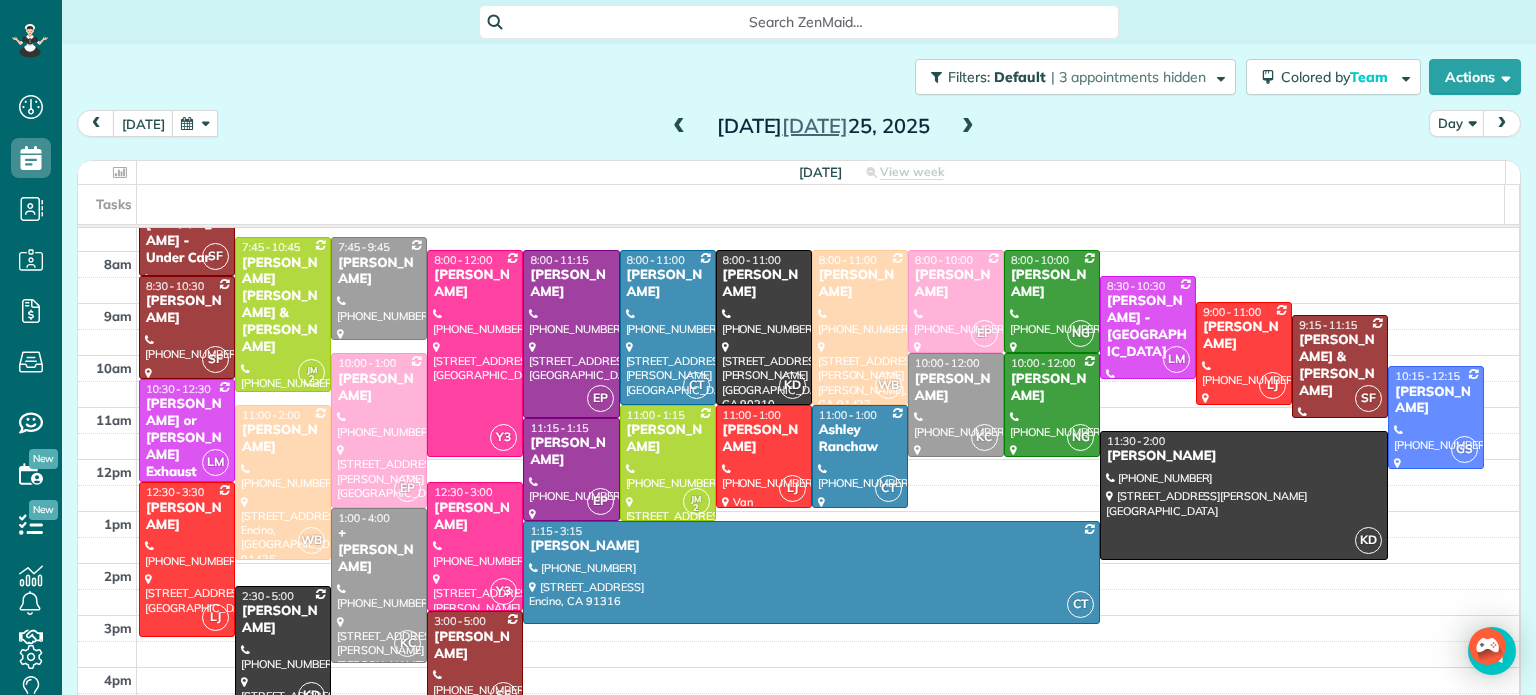 click at bounding box center (379, 585) 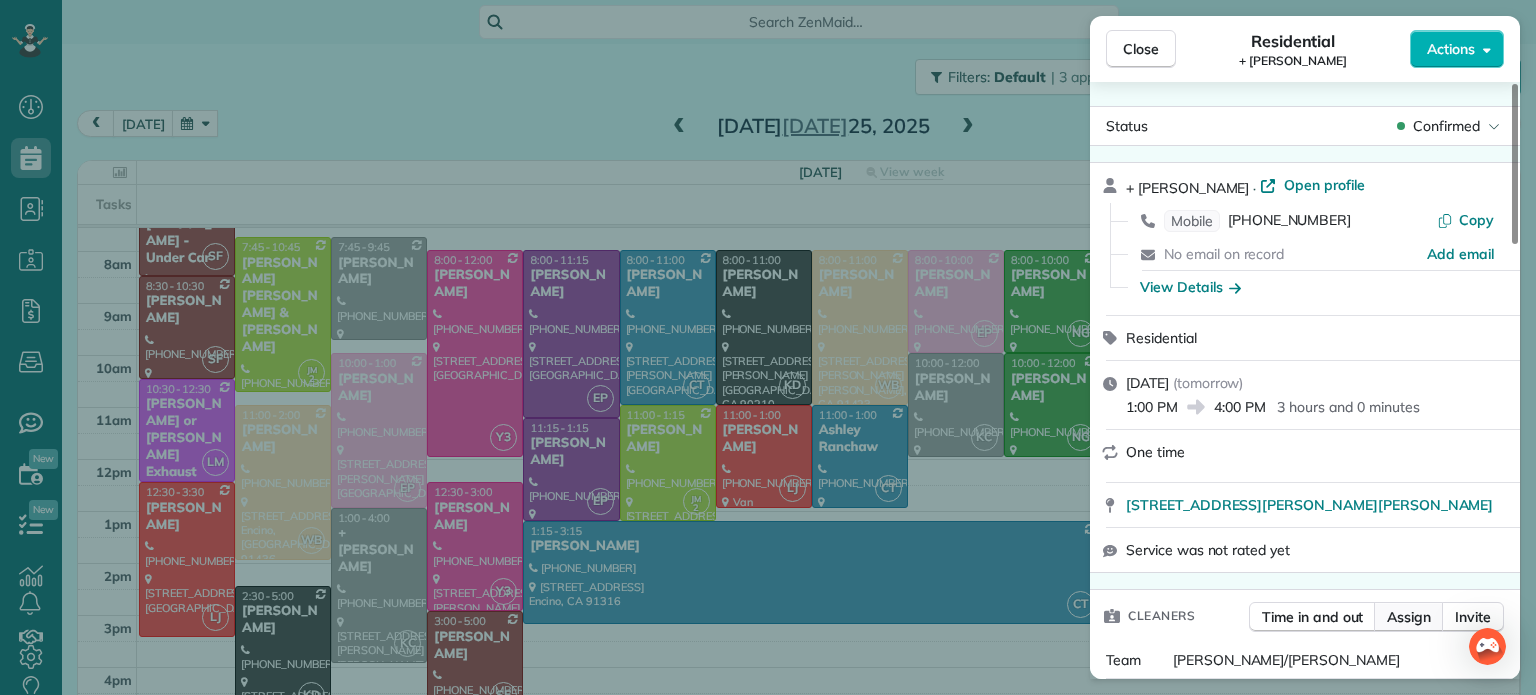 click on "Assign" at bounding box center [1409, 617] 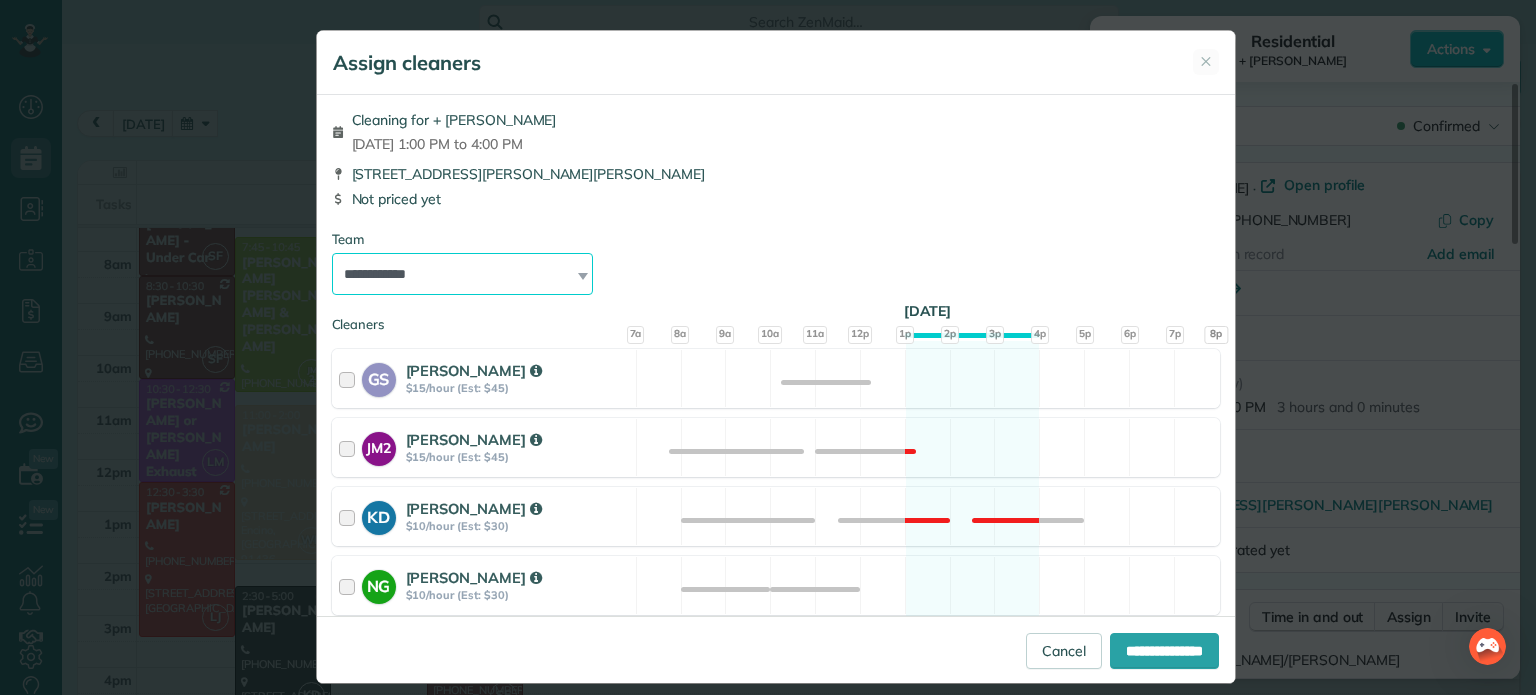 click on "**********" at bounding box center (463, 274) 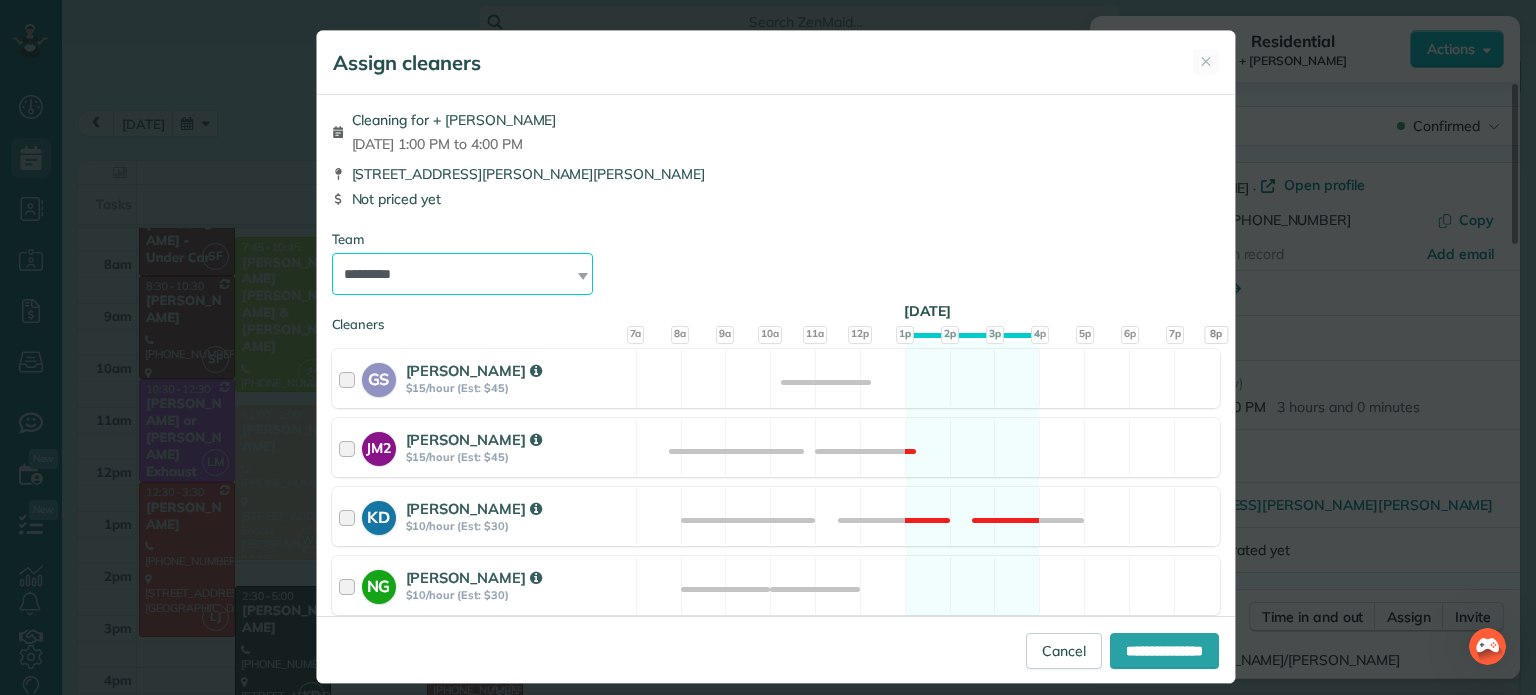 click on "**********" at bounding box center [463, 274] 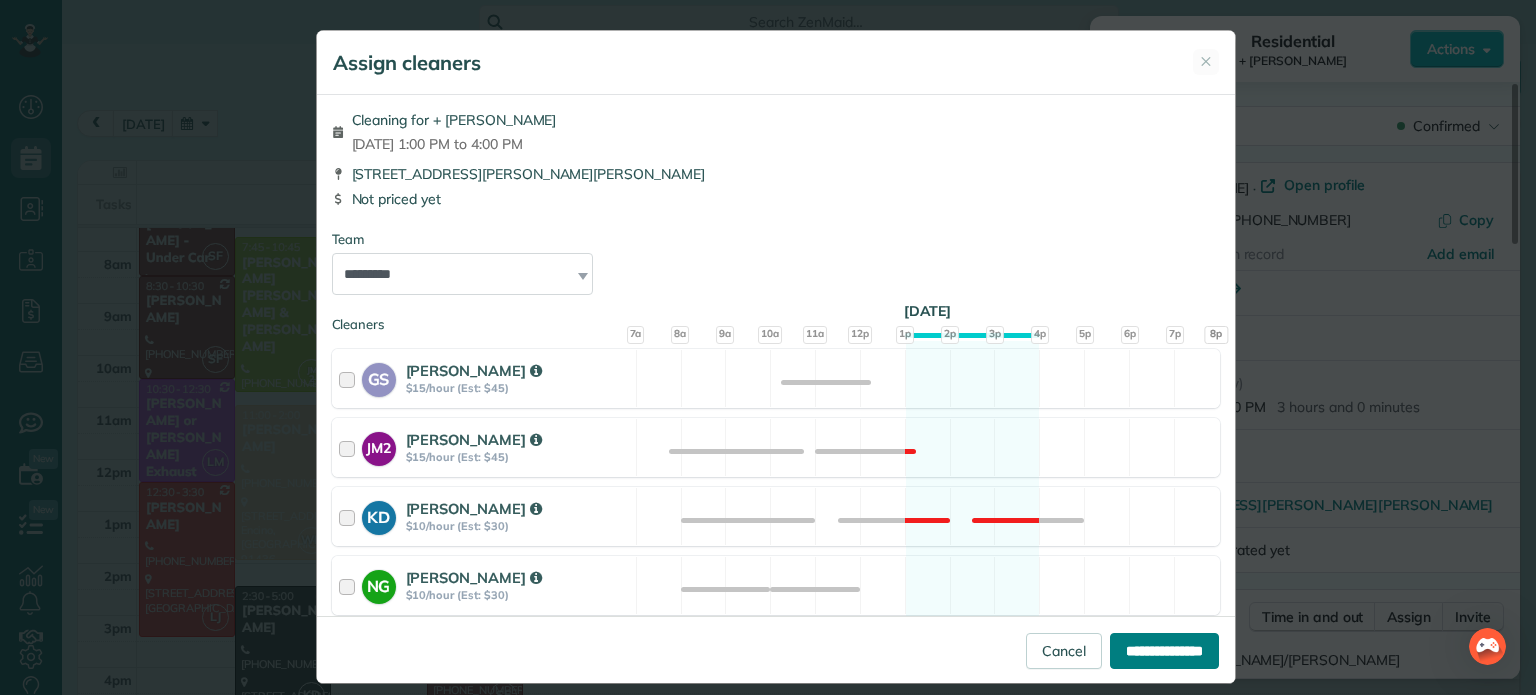 click on "**********" at bounding box center (1164, 651) 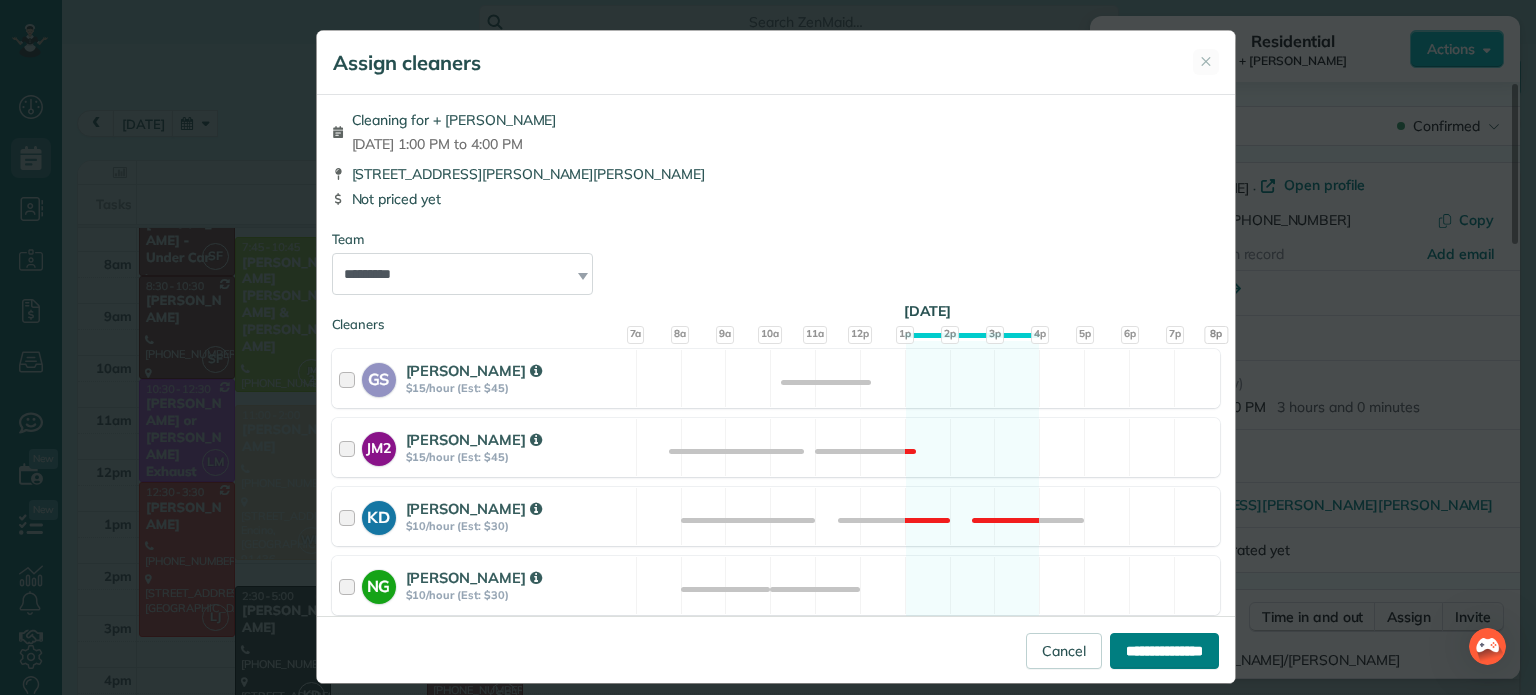 type on "**********" 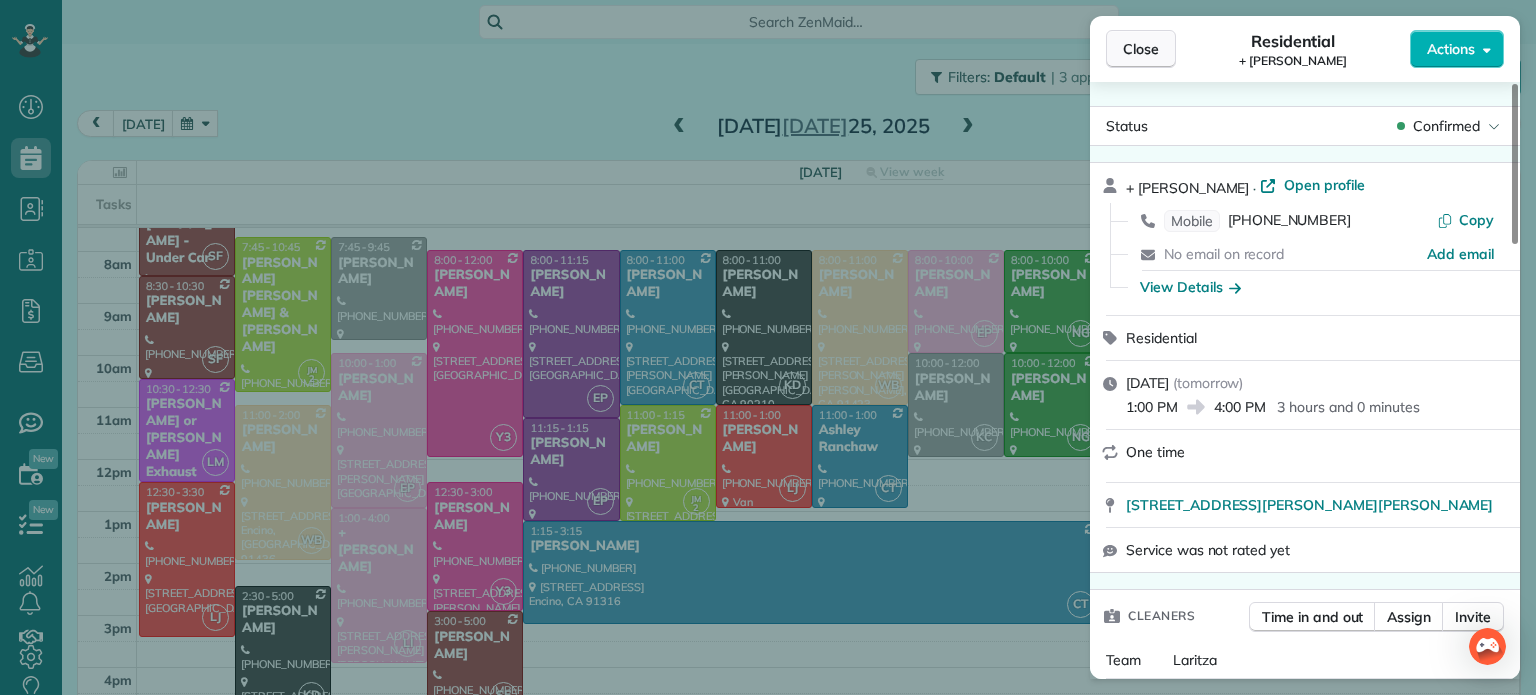 click on "Close" at bounding box center [1141, 49] 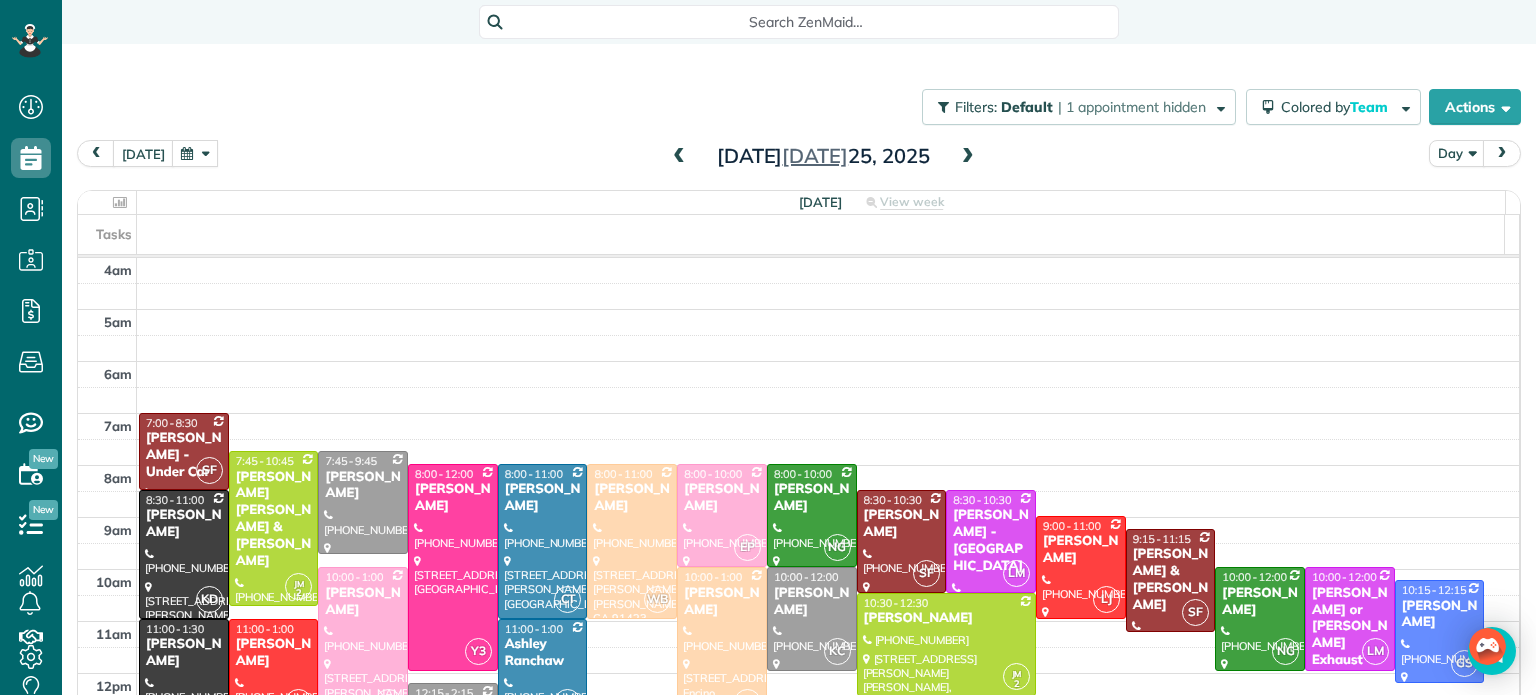 scroll, scrollTop: 0, scrollLeft: 0, axis: both 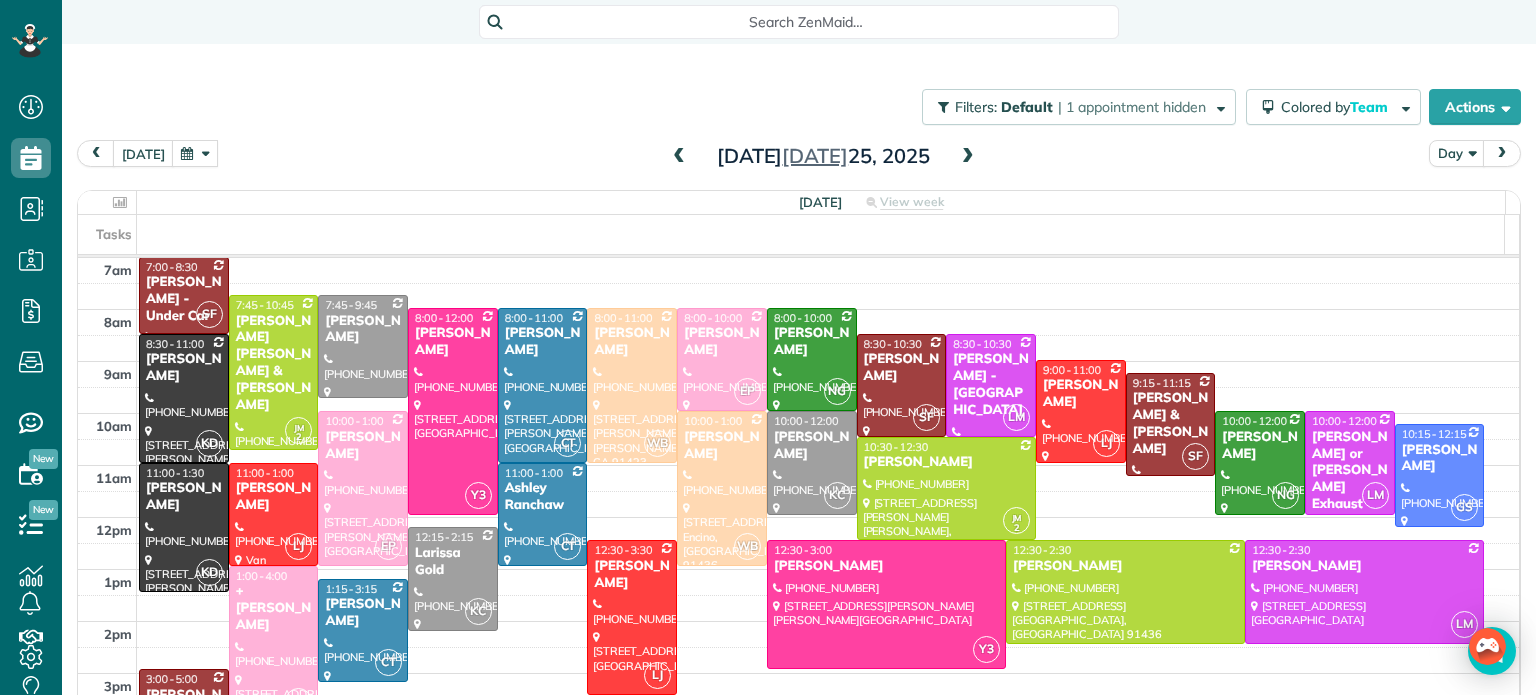 click at bounding box center (968, 157) 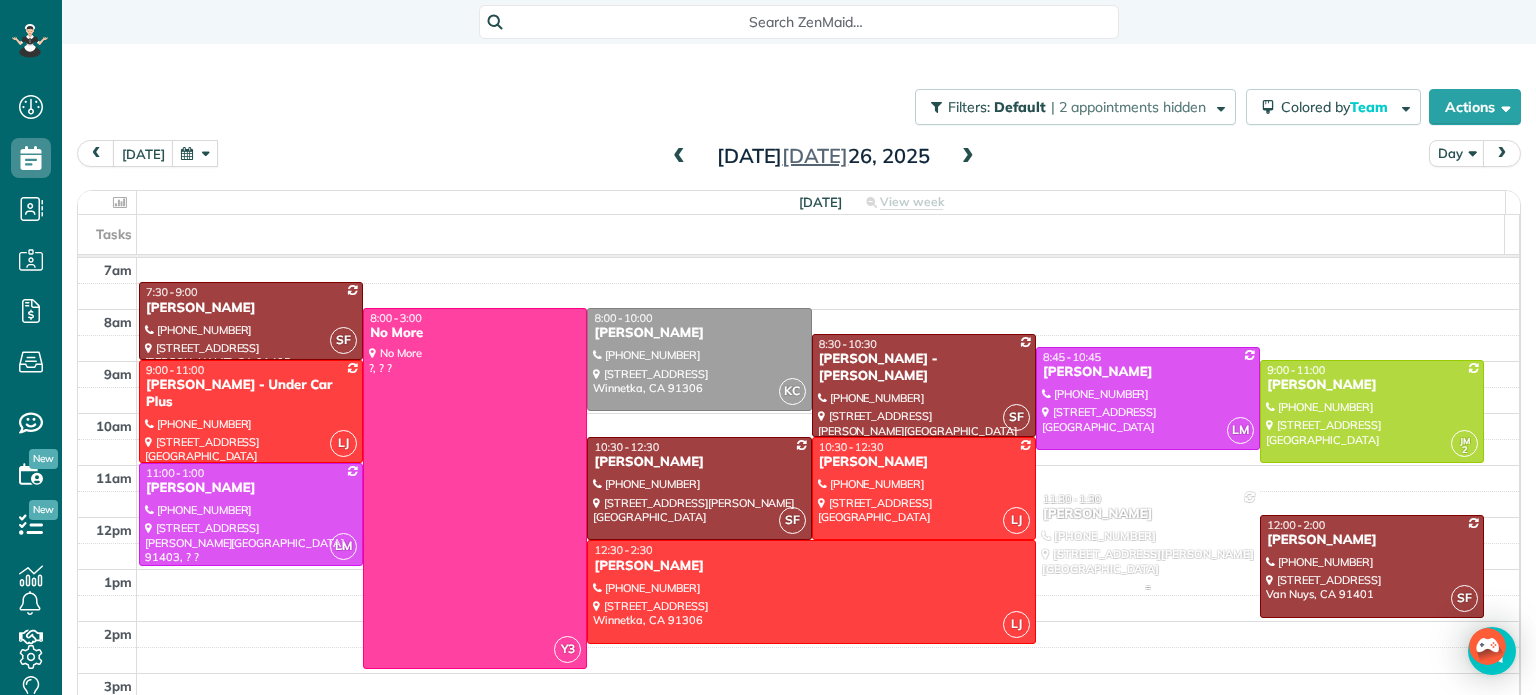 click at bounding box center (1148, 540) 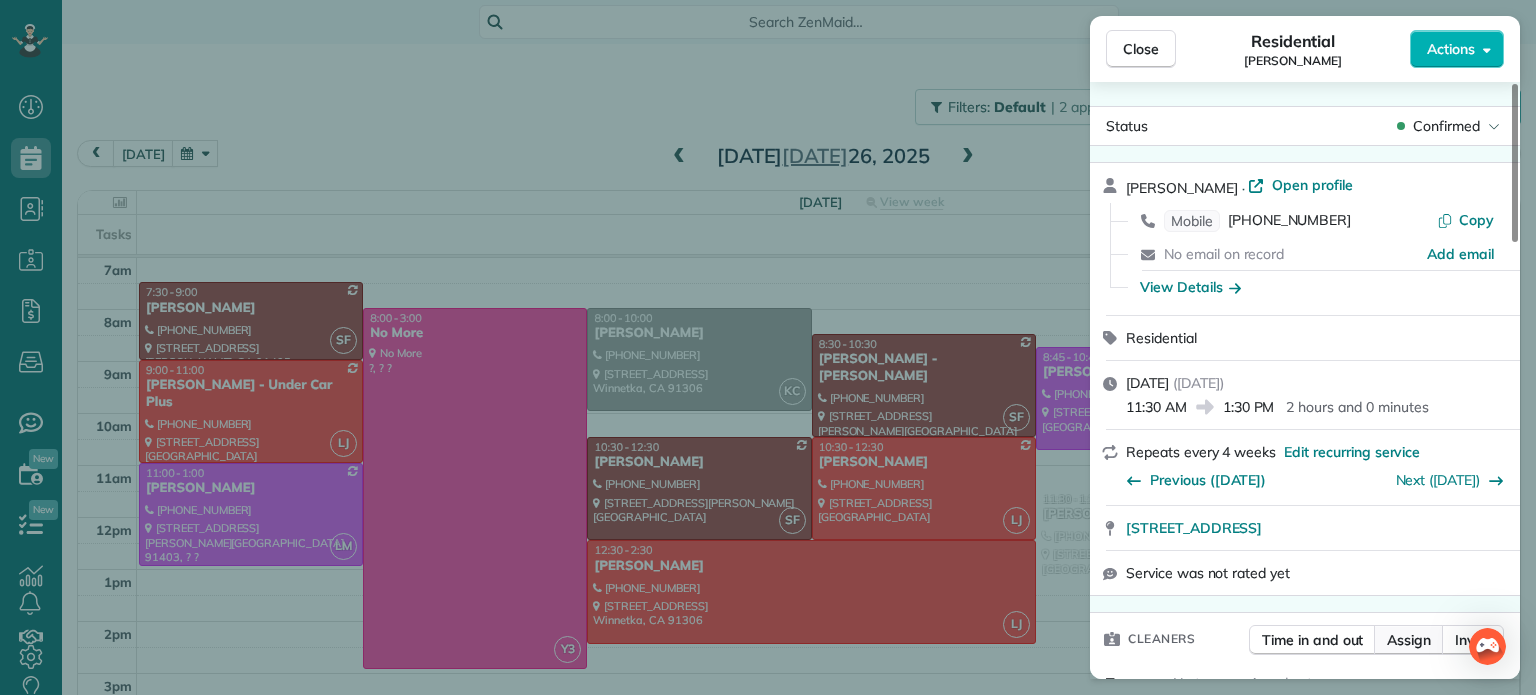 click on "Assign" at bounding box center [1409, 640] 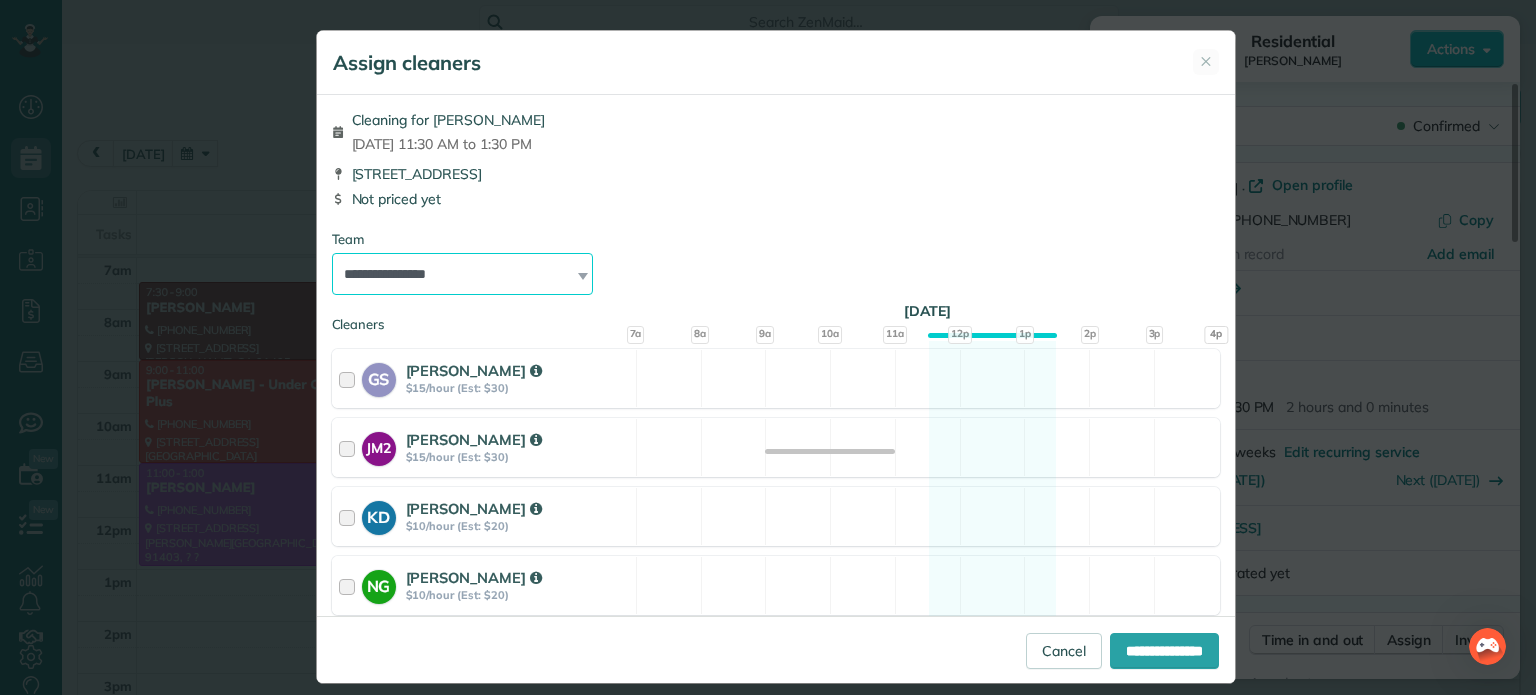 click on "**********" at bounding box center (463, 274) 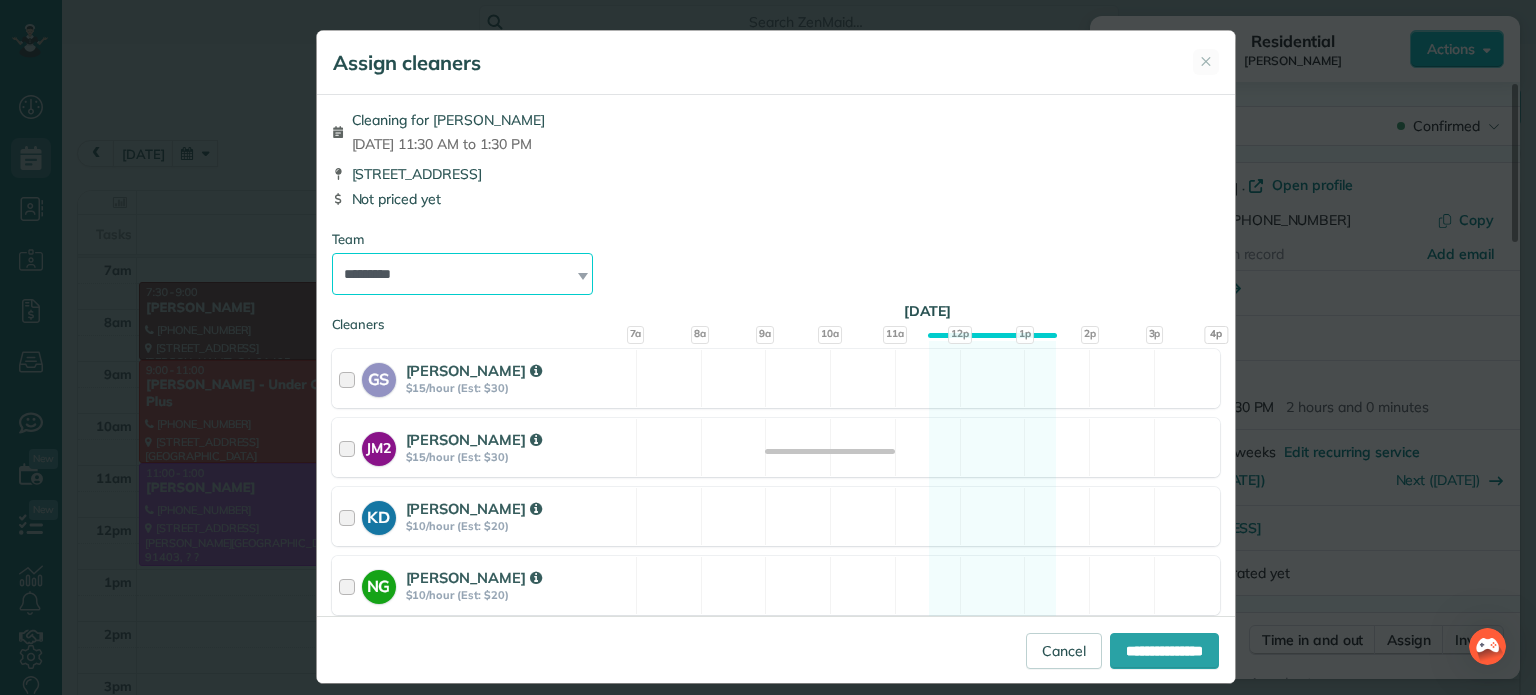 click on "**********" at bounding box center (463, 274) 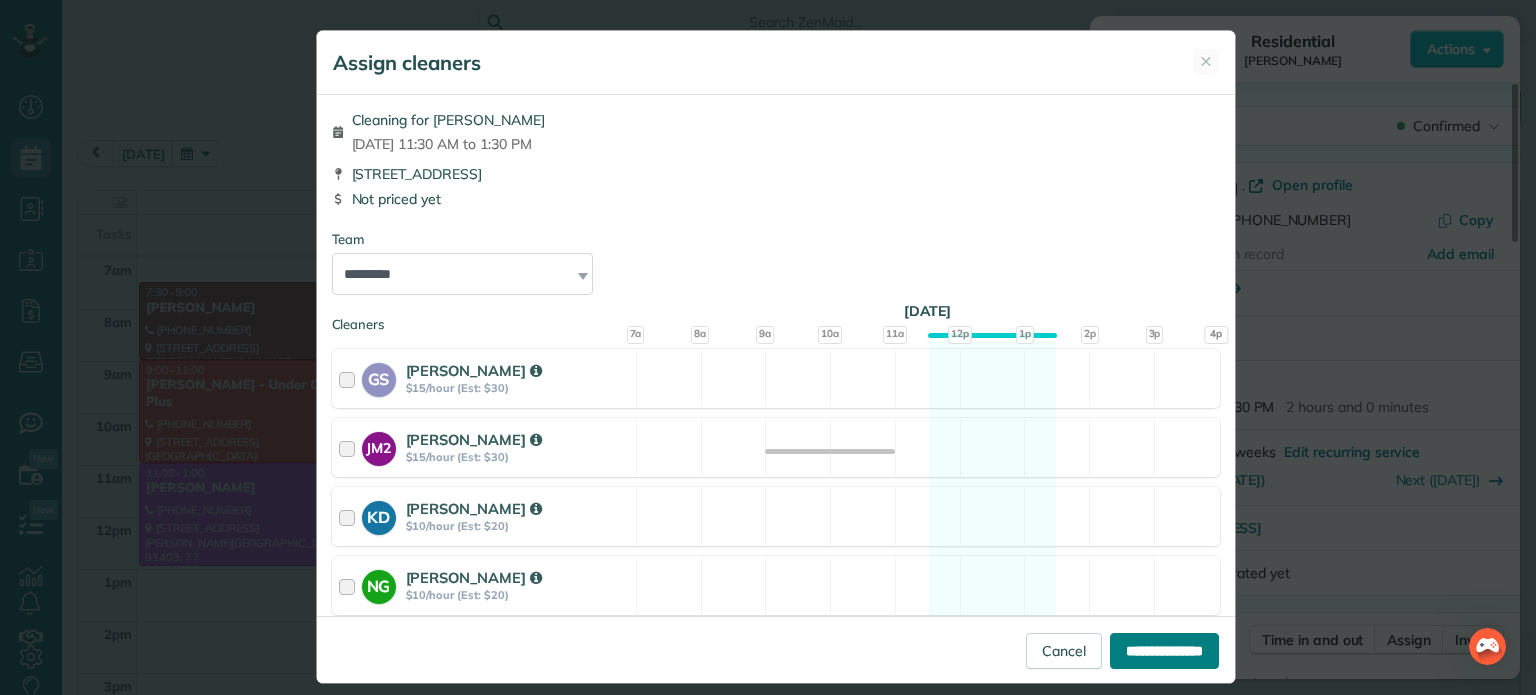 click on "**********" at bounding box center [1164, 651] 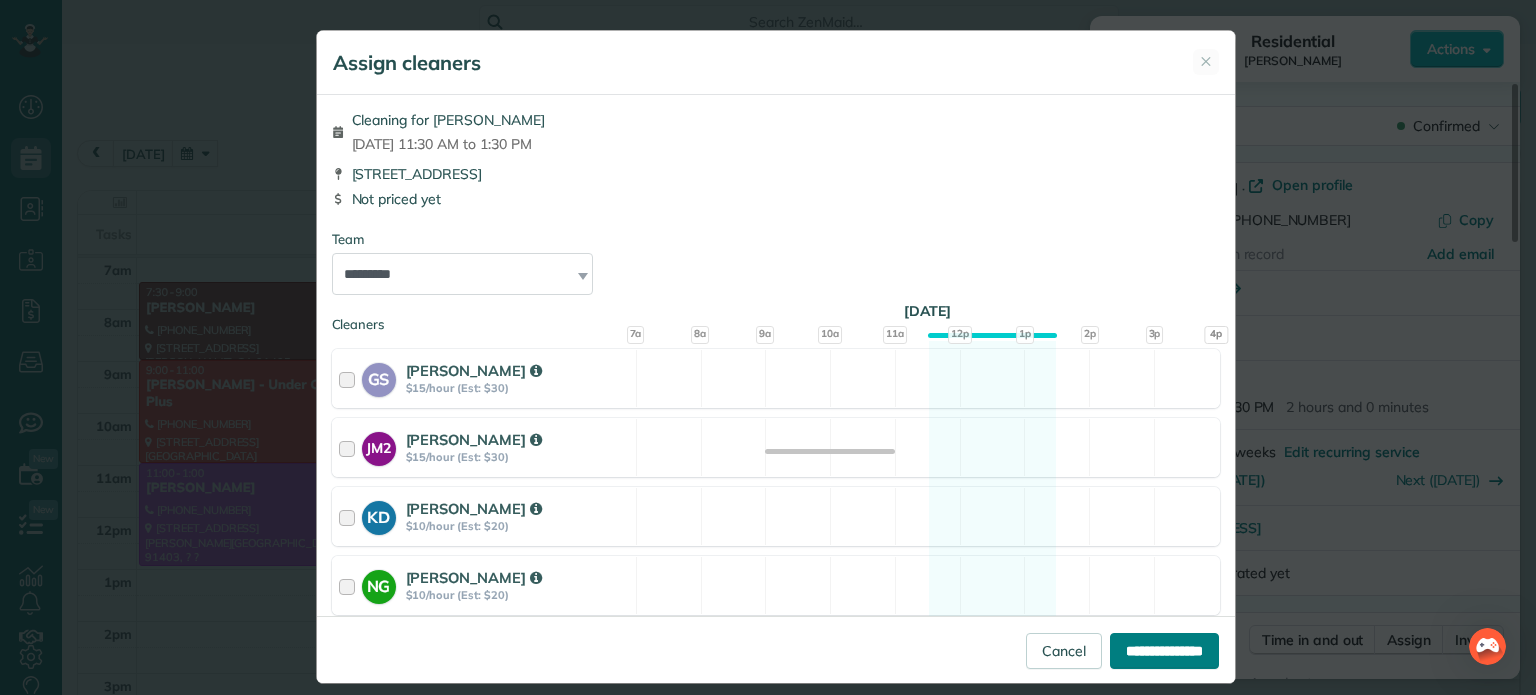 type on "**********" 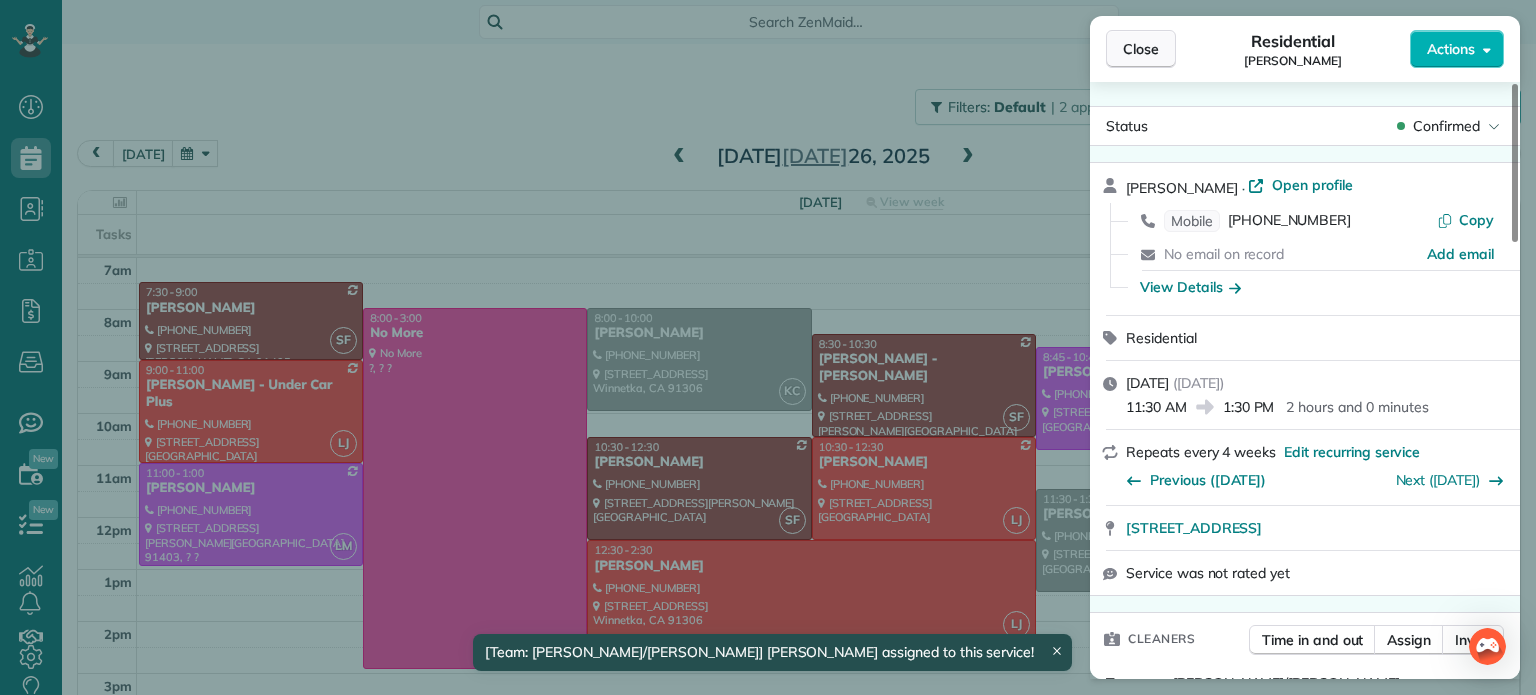 click on "Close" at bounding box center (1141, 49) 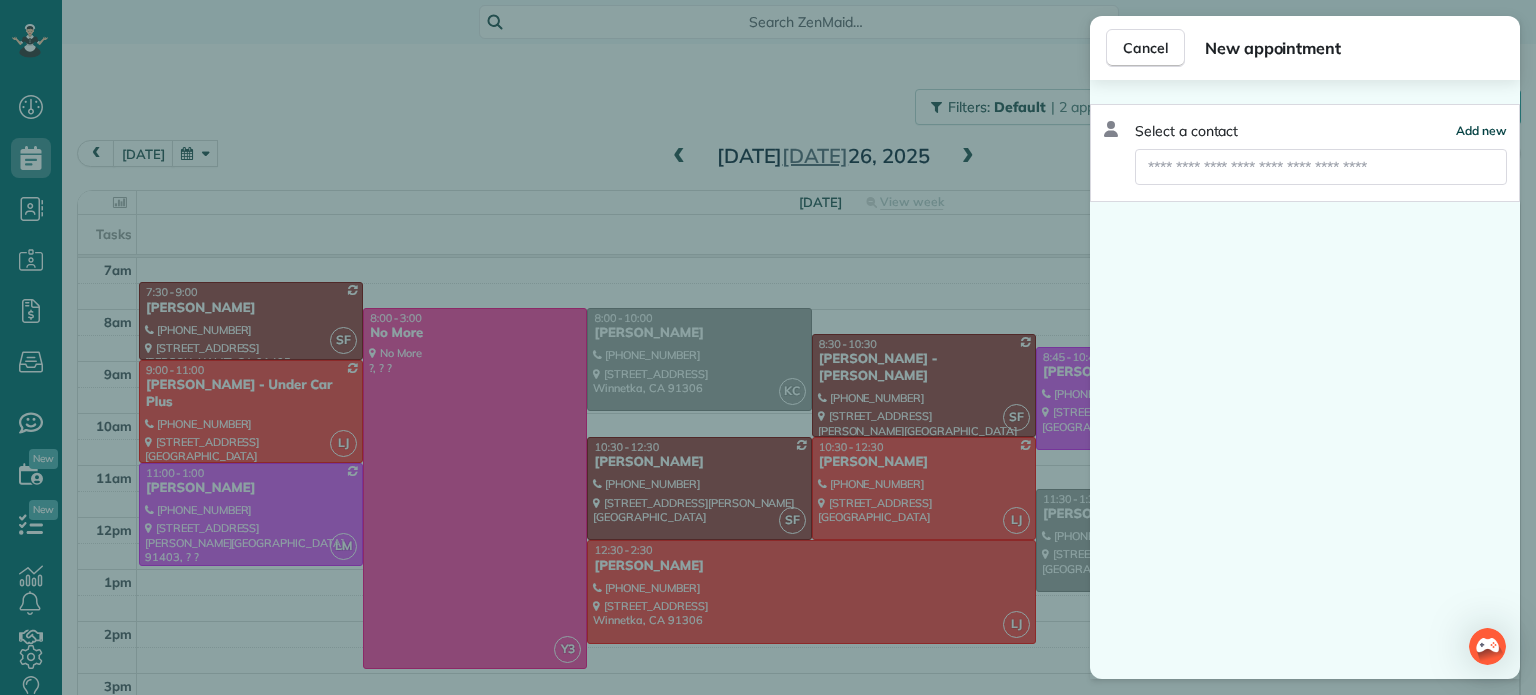 click on "Add new" at bounding box center [1481, 130] 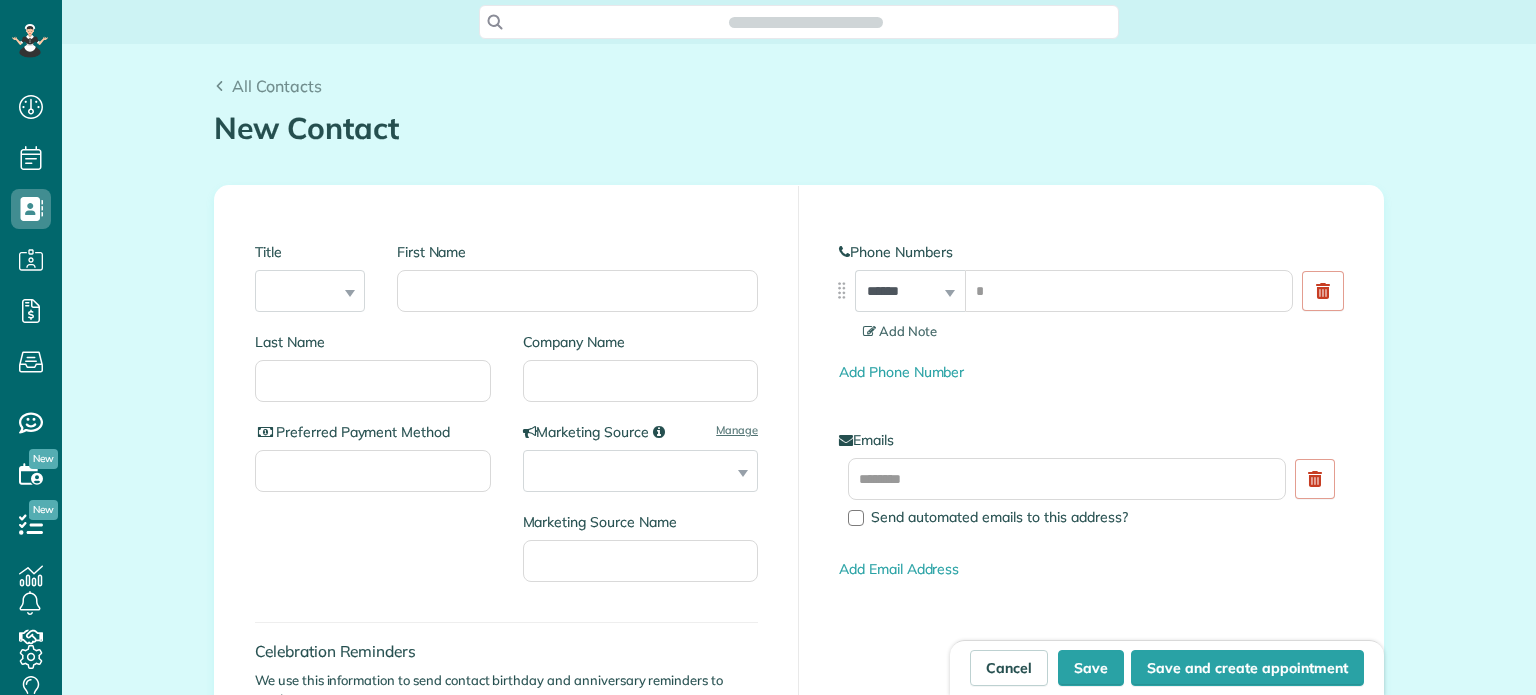 scroll, scrollTop: 0, scrollLeft: 0, axis: both 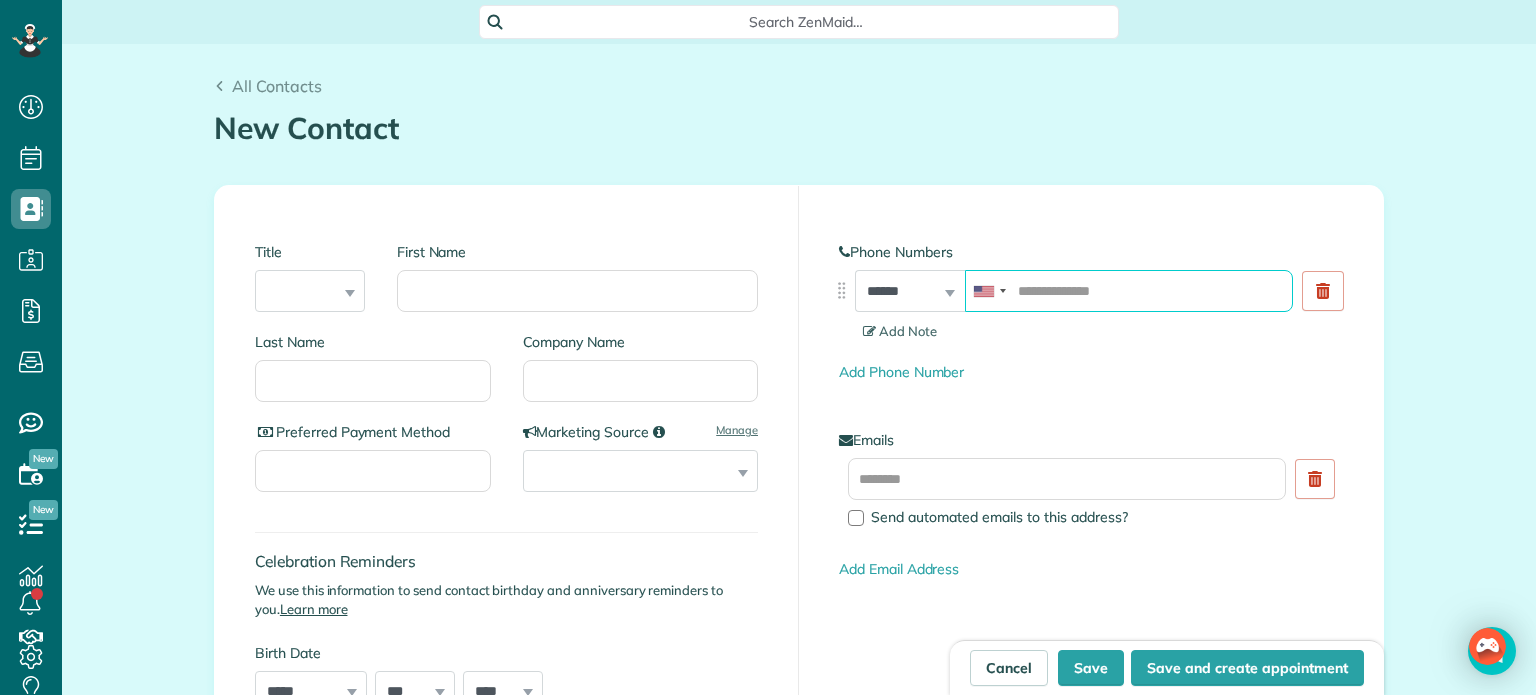 click at bounding box center [1129, 291] 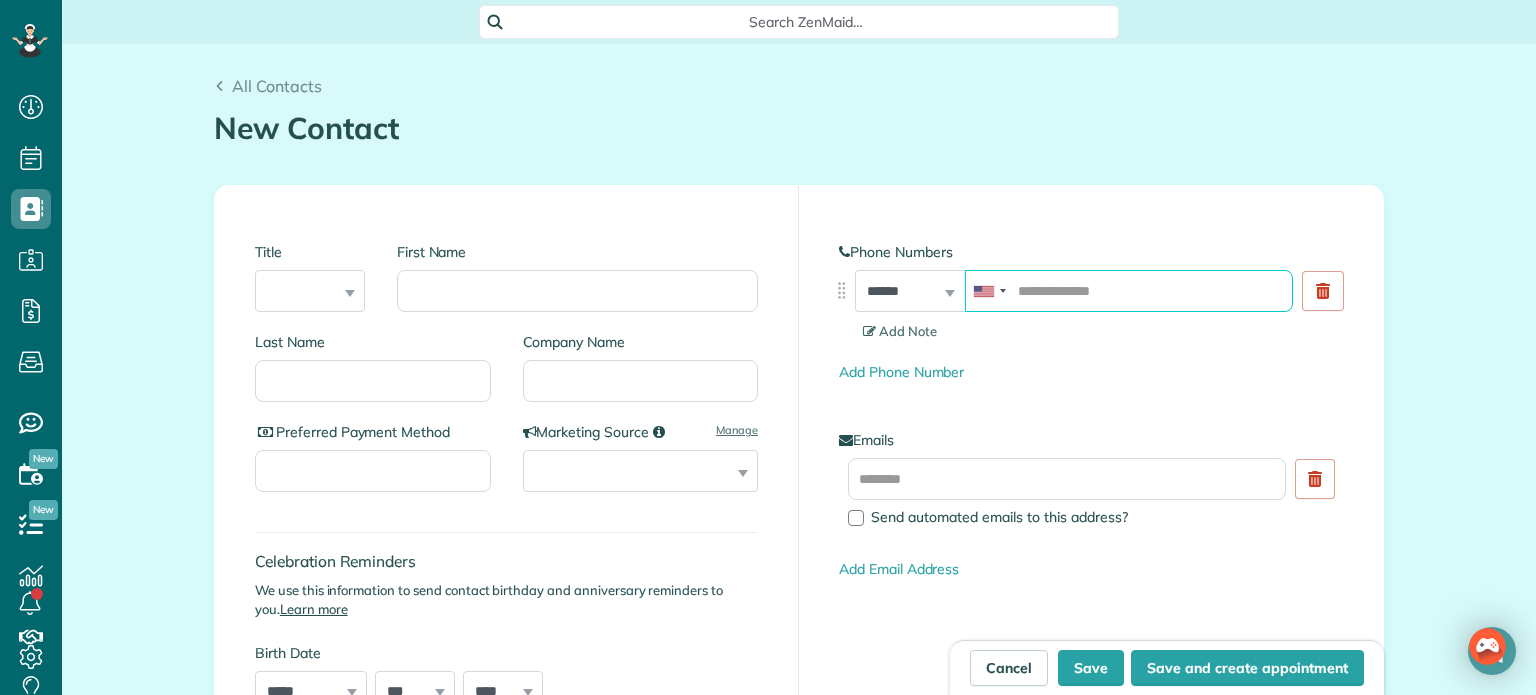 click at bounding box center [1129, 291] 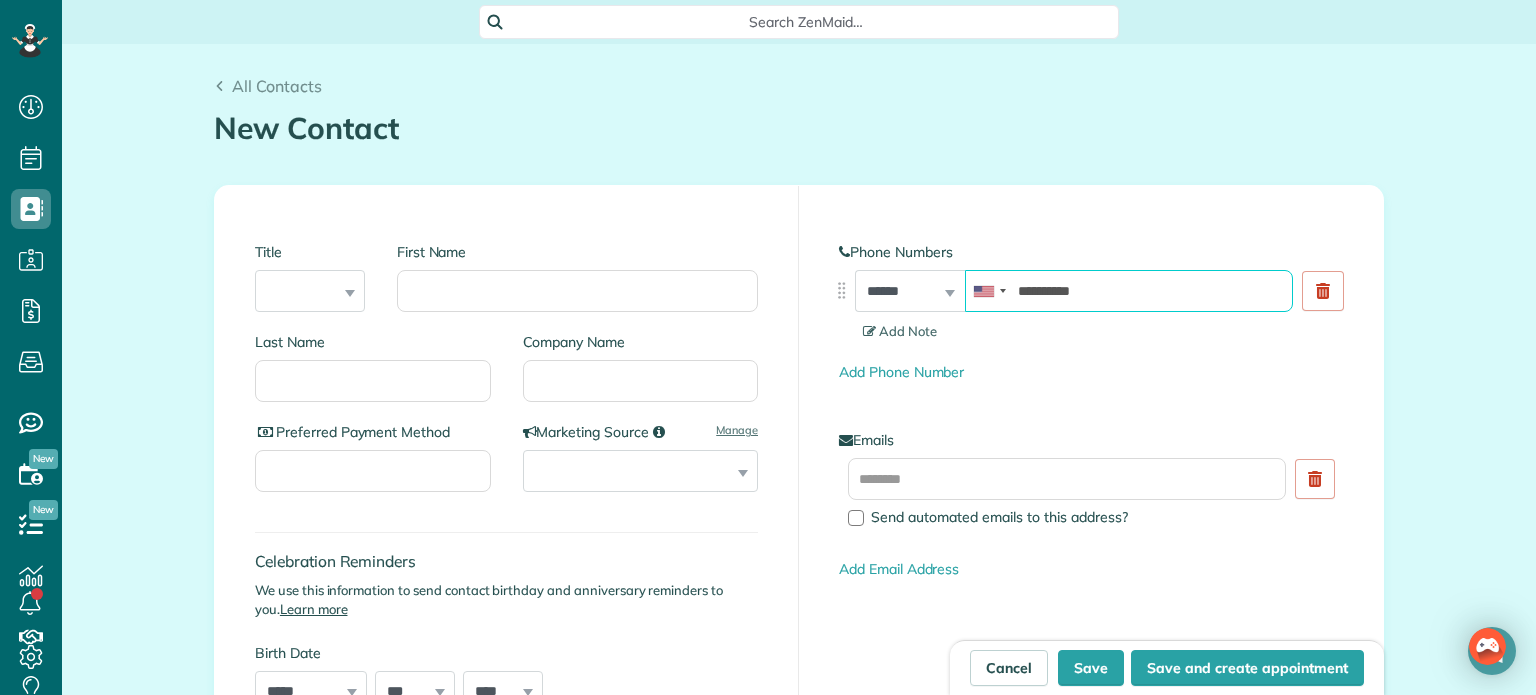 type on "**********" 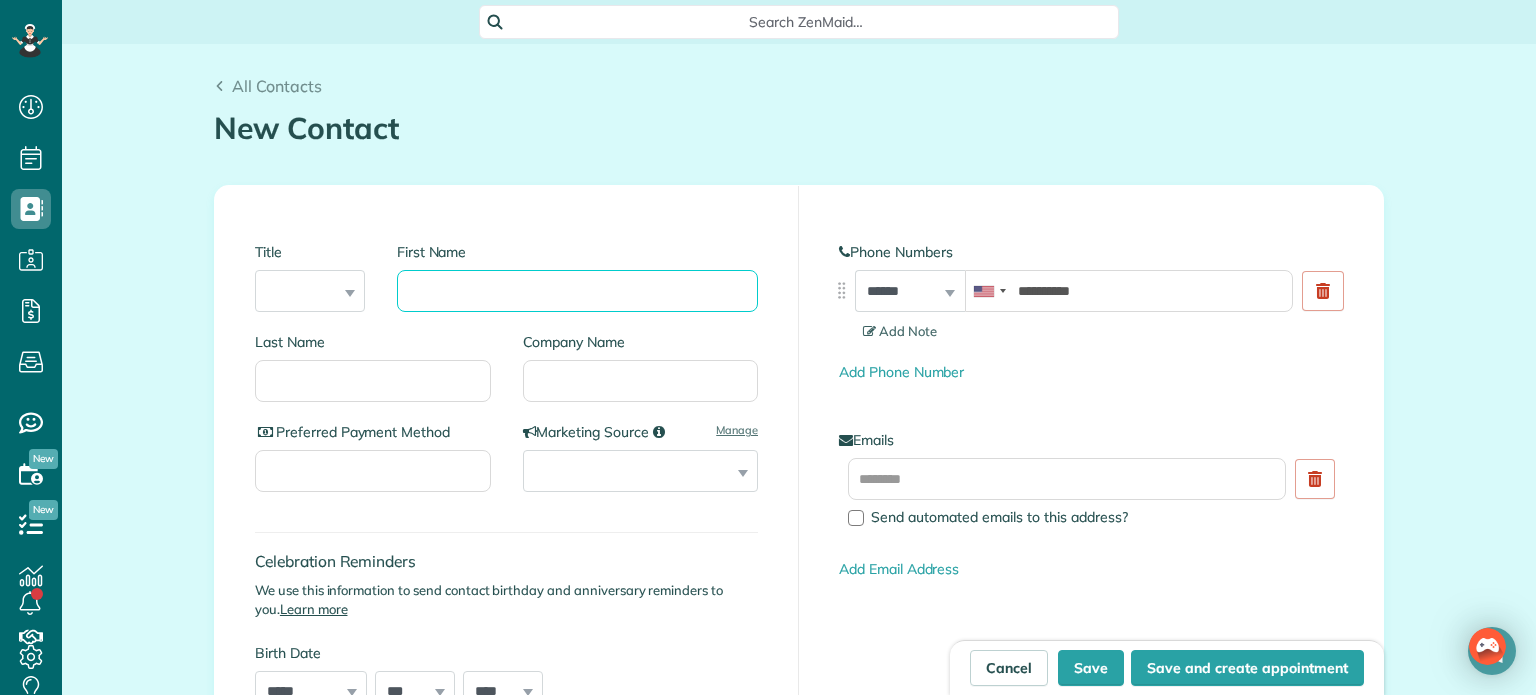 click on "First Name" at bounding box center (577, 291) 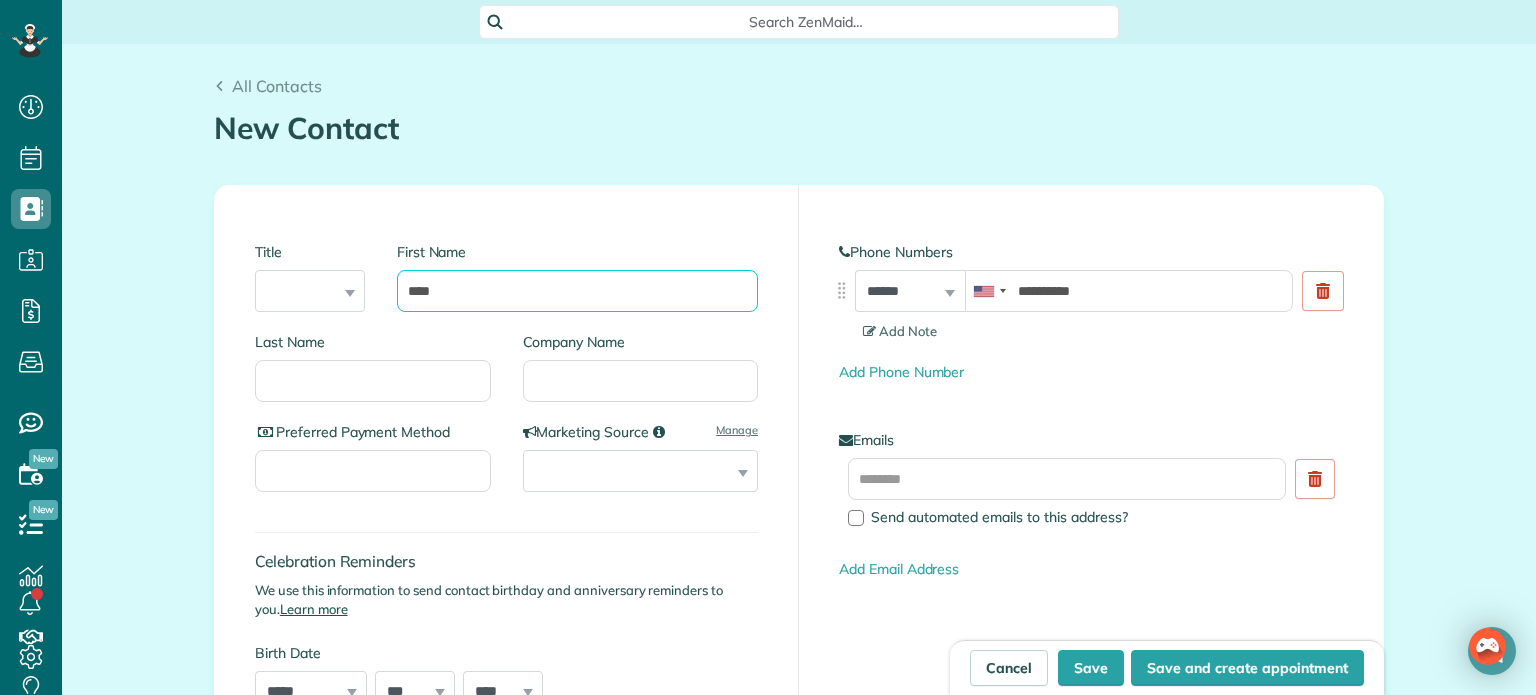 type on "****" 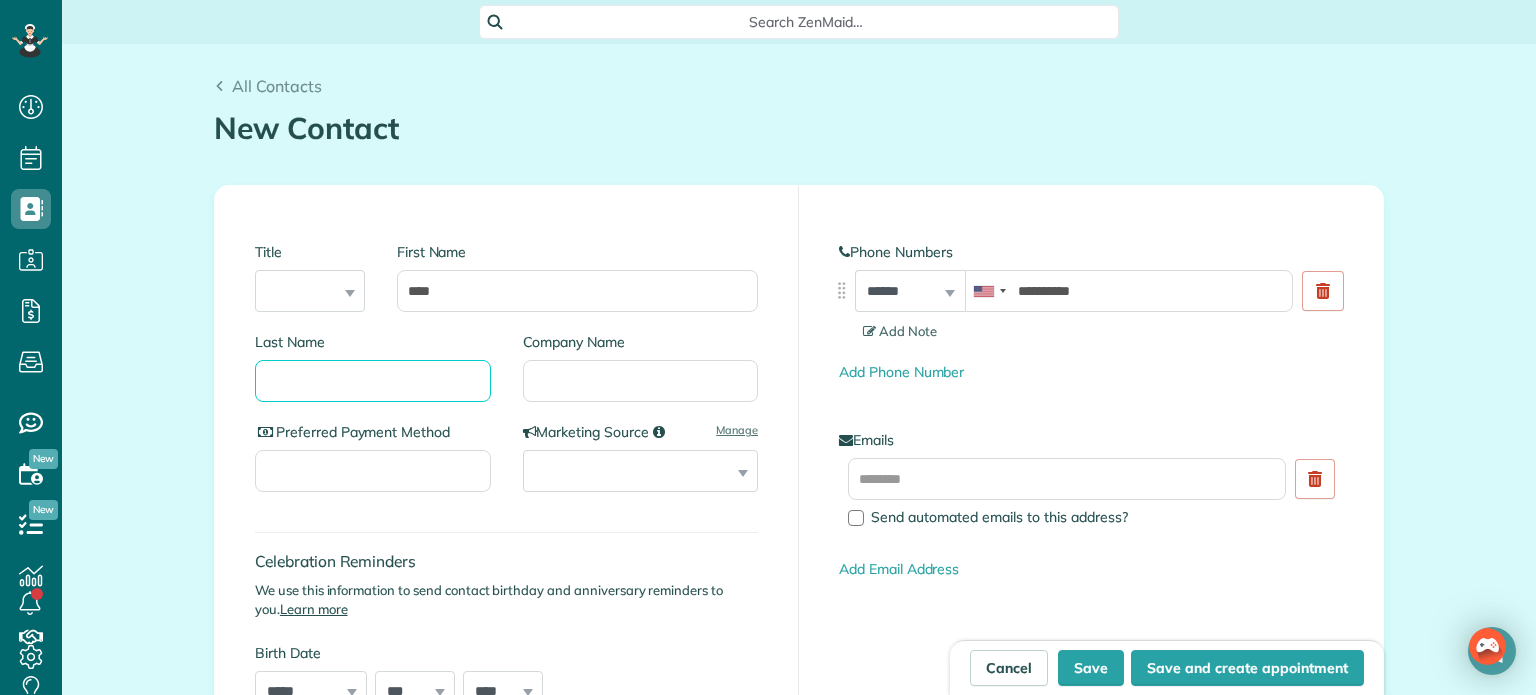 click on "Last Name" at bounding box center (373, 381) 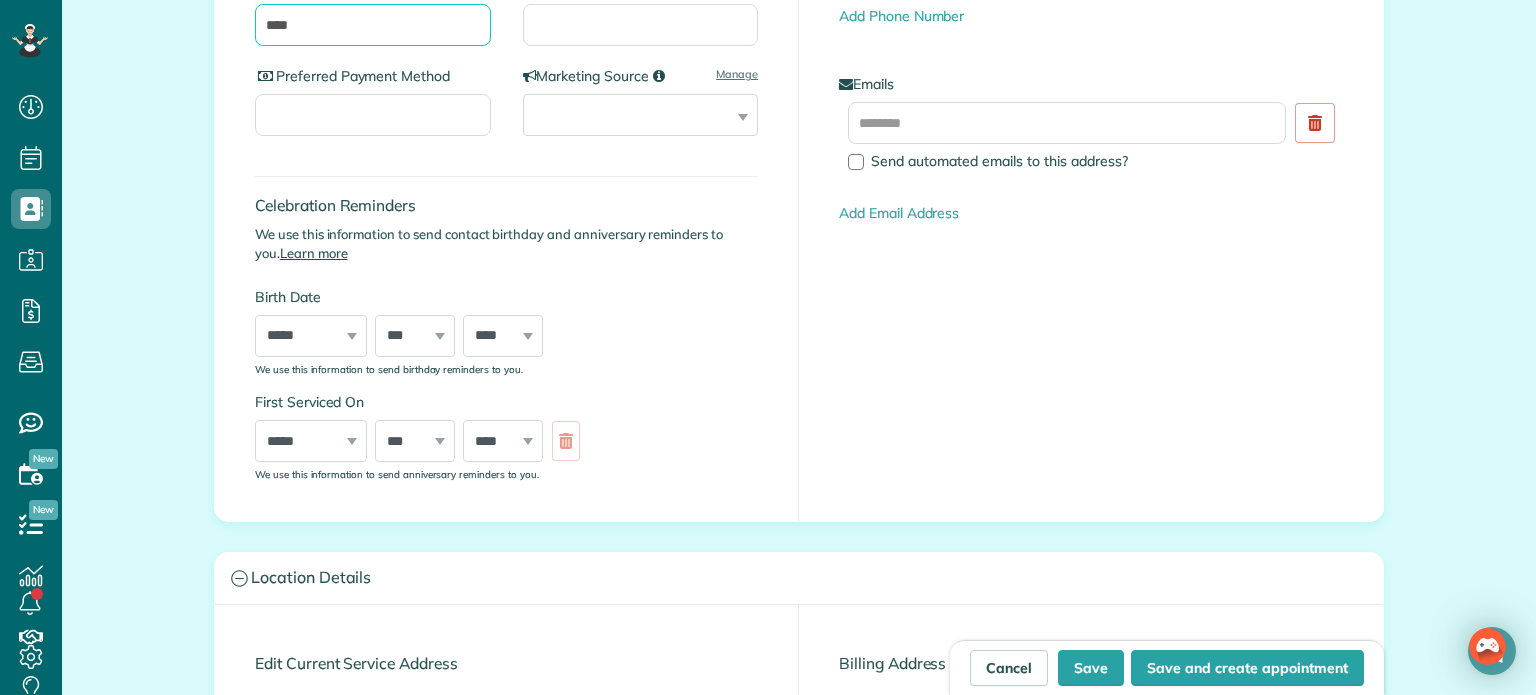 scroll, scrollTop: 358, scrollLeft: 0, axis: vertical 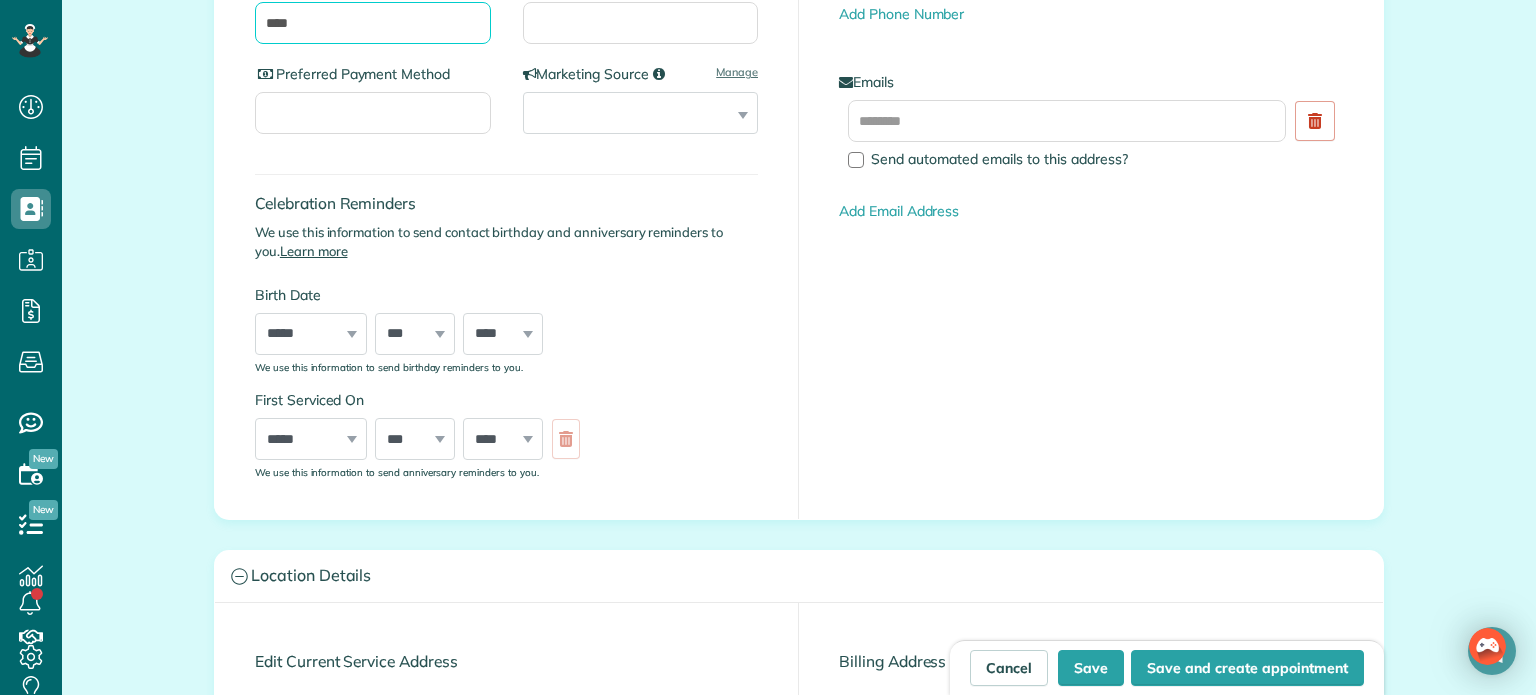 type on "****" 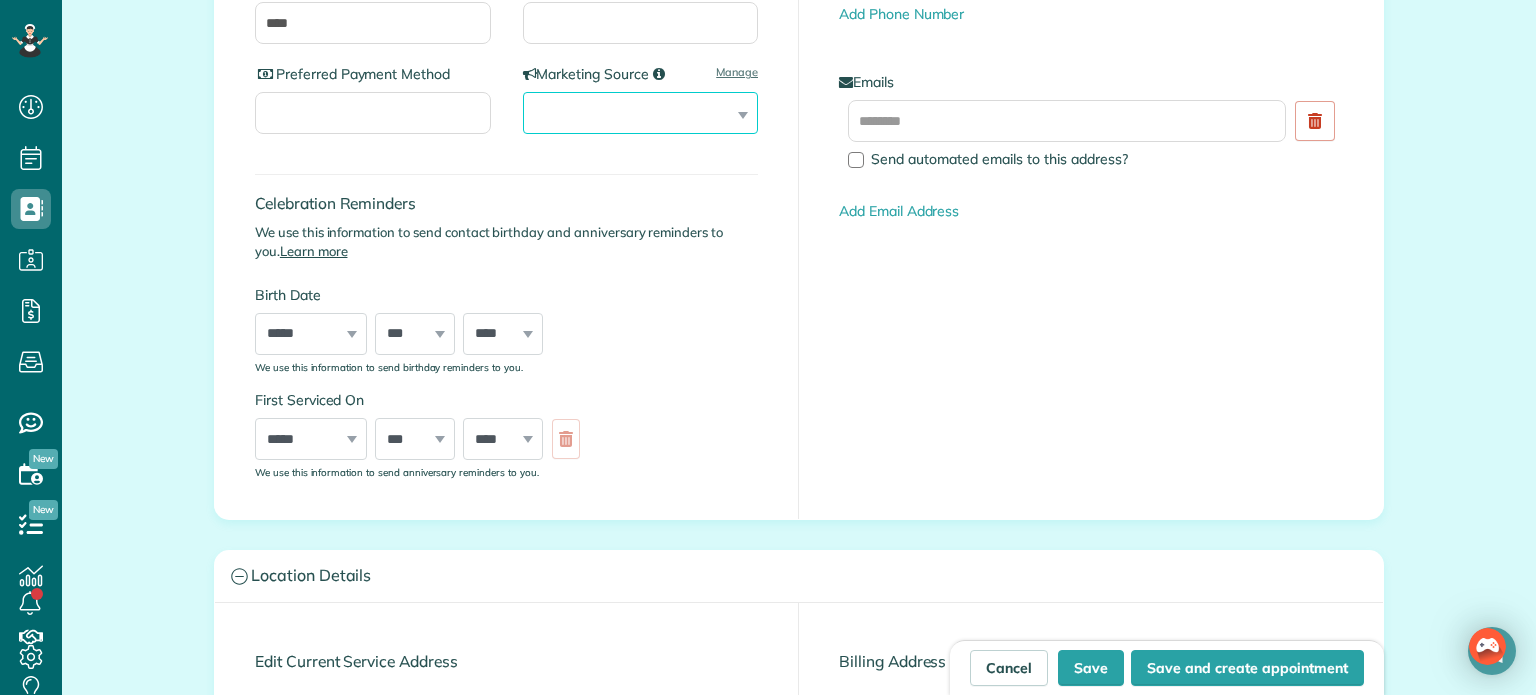 click on "**********" at bounding box center (641, 113) 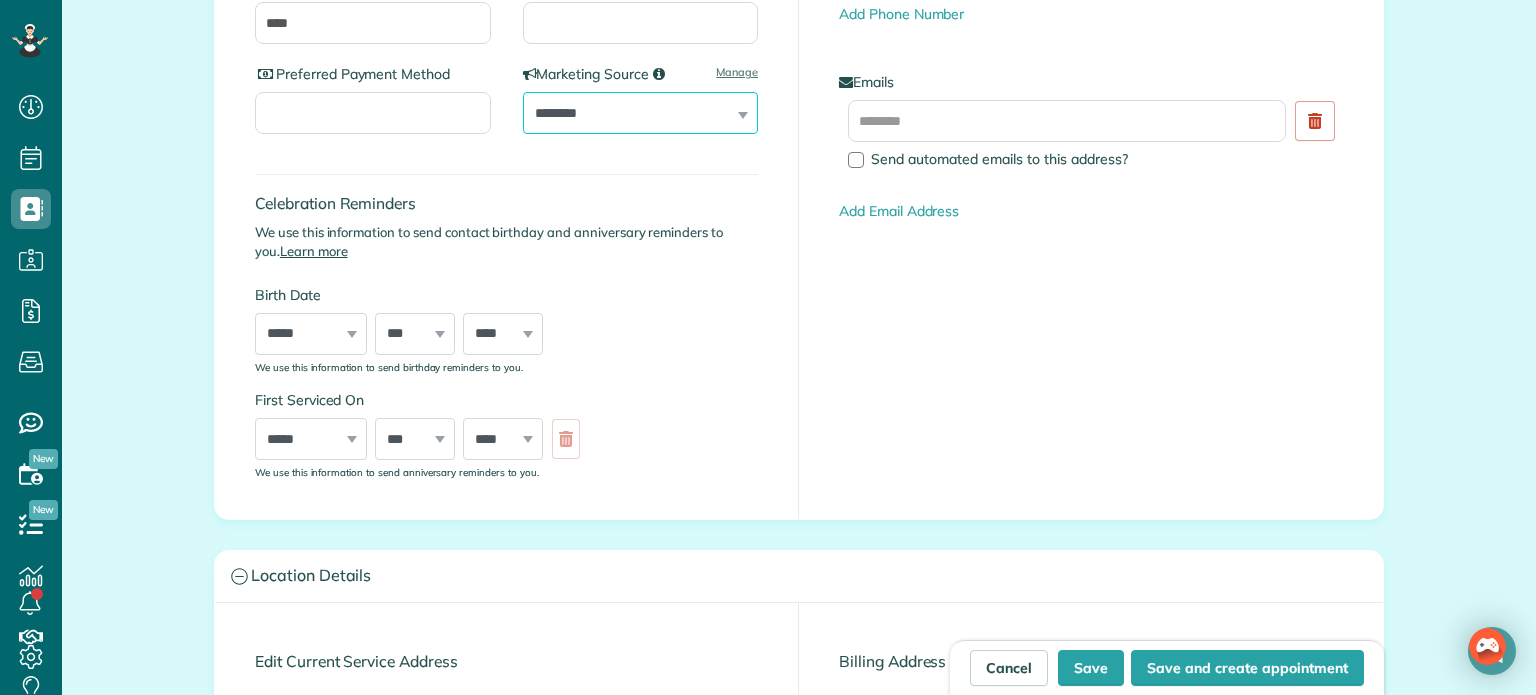 click on "**********" at bounding box center (641, 113) 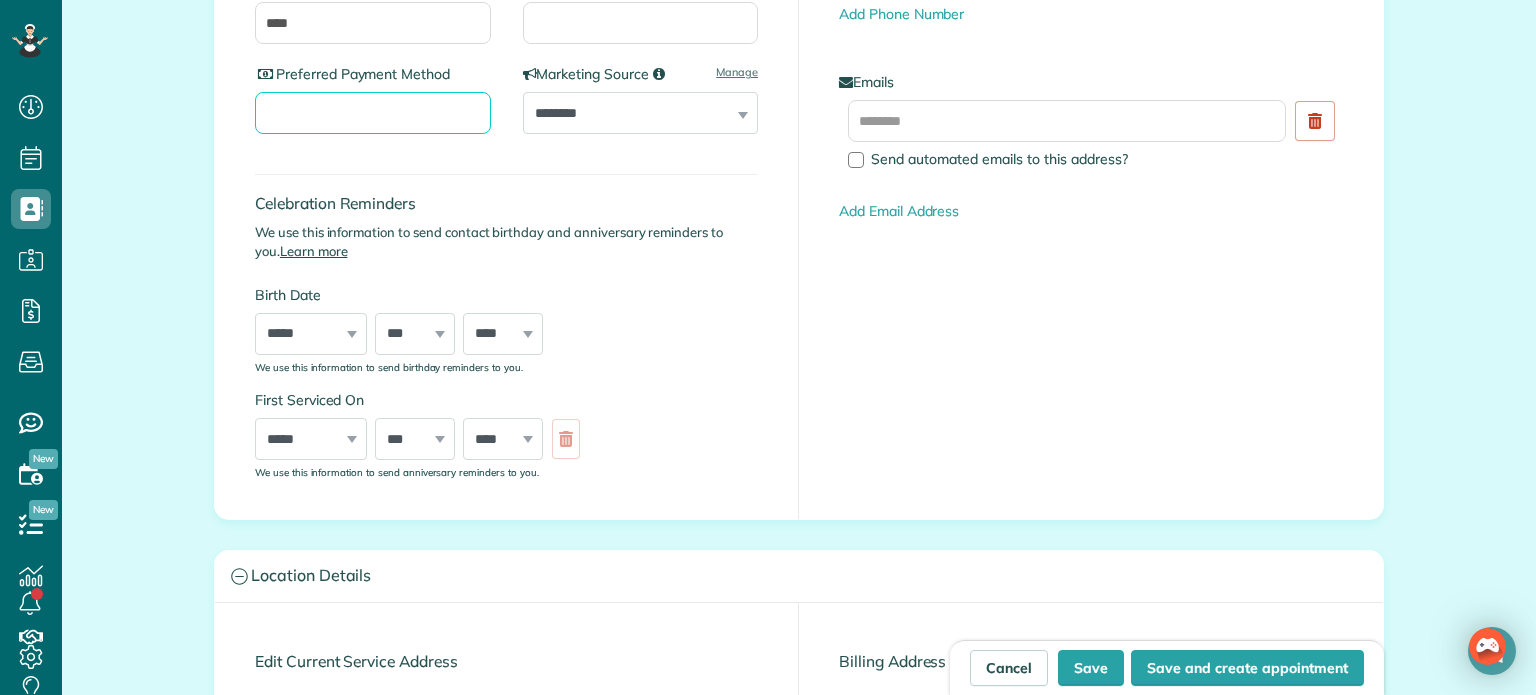 click on "Preferred Payment Method" at bounding box center (373, 113) 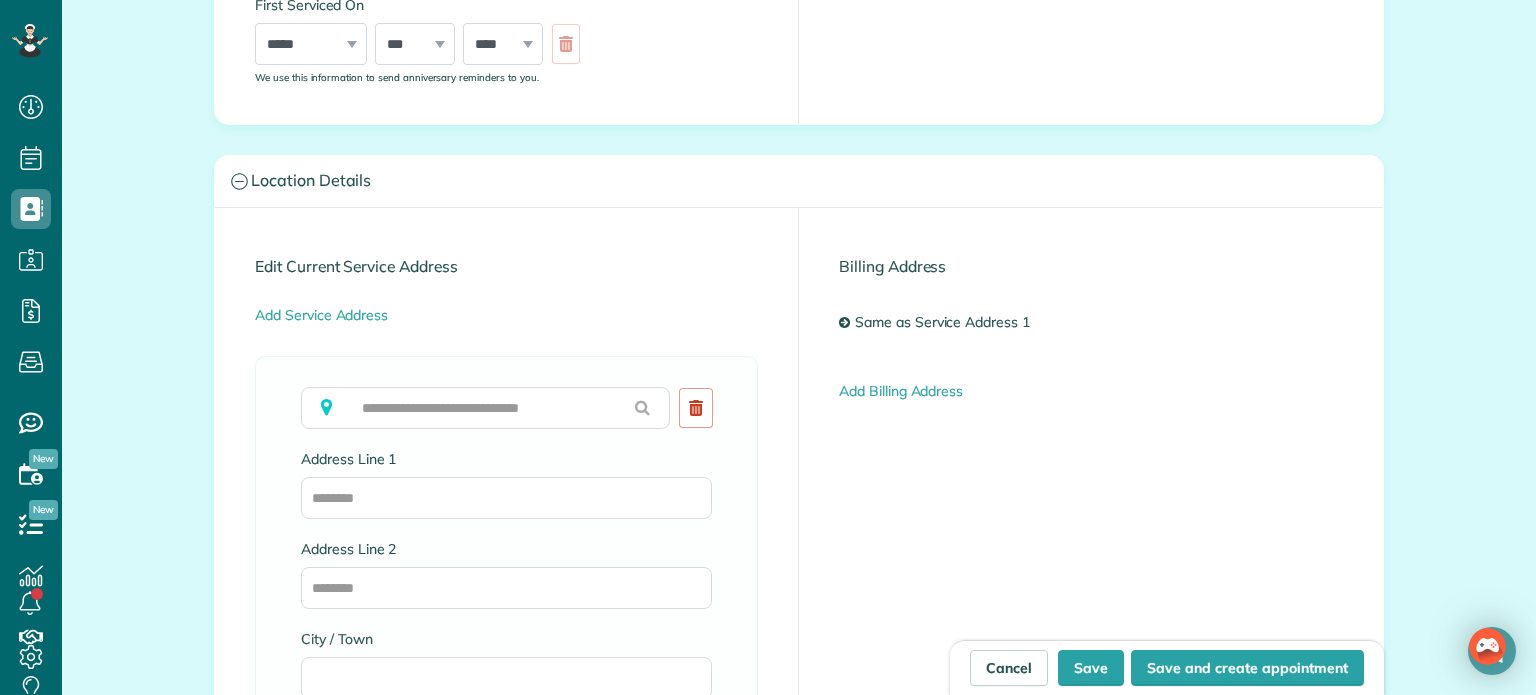 scroll, scrollTop: 764, scrollLeft: 0, axis: vertical 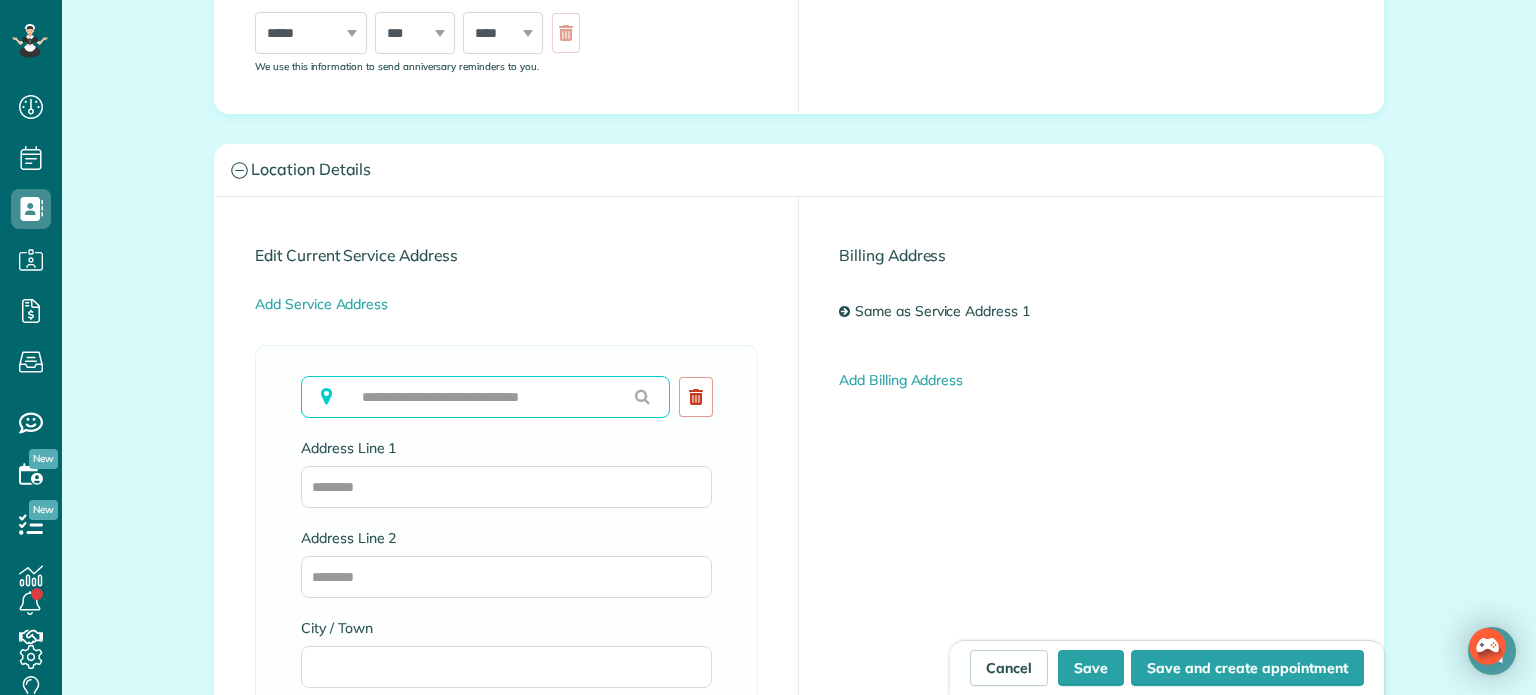 click at bounding box center (485, 397) 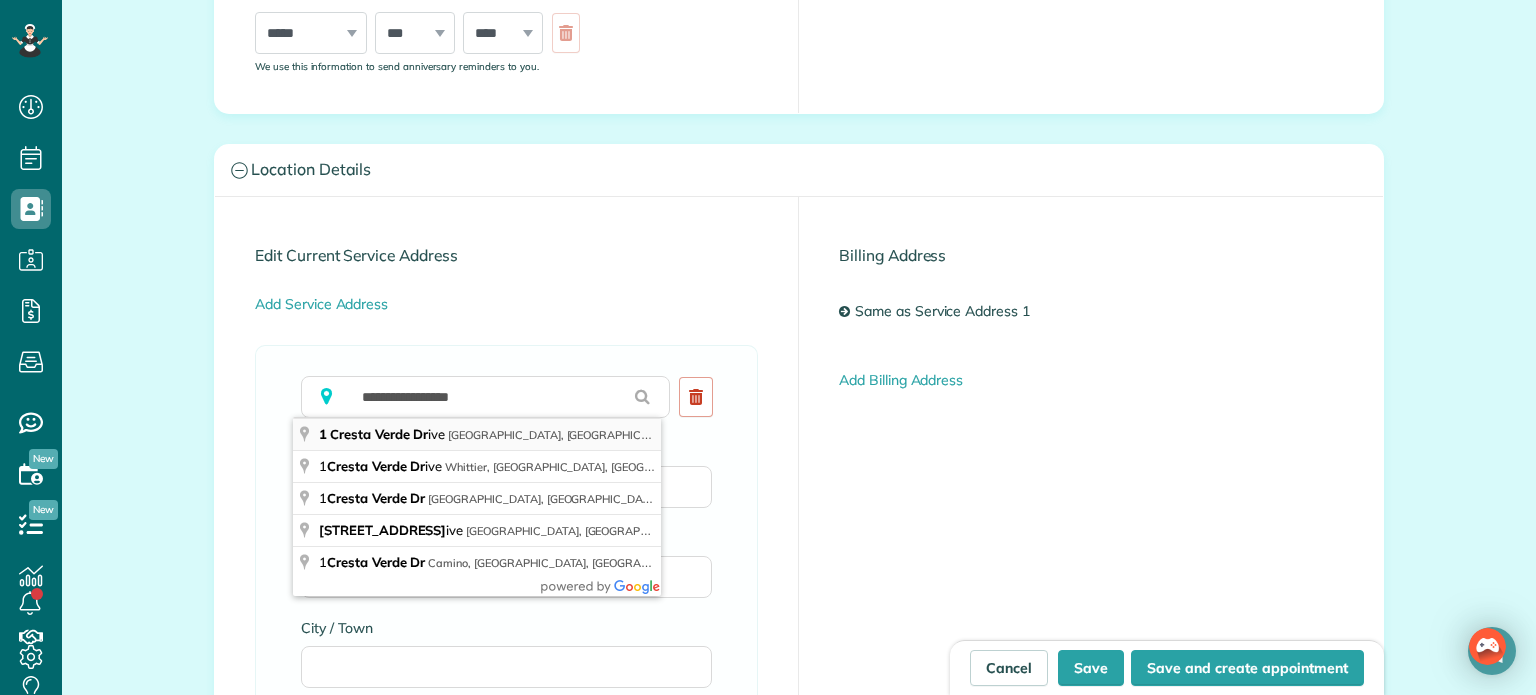 type on "**********" 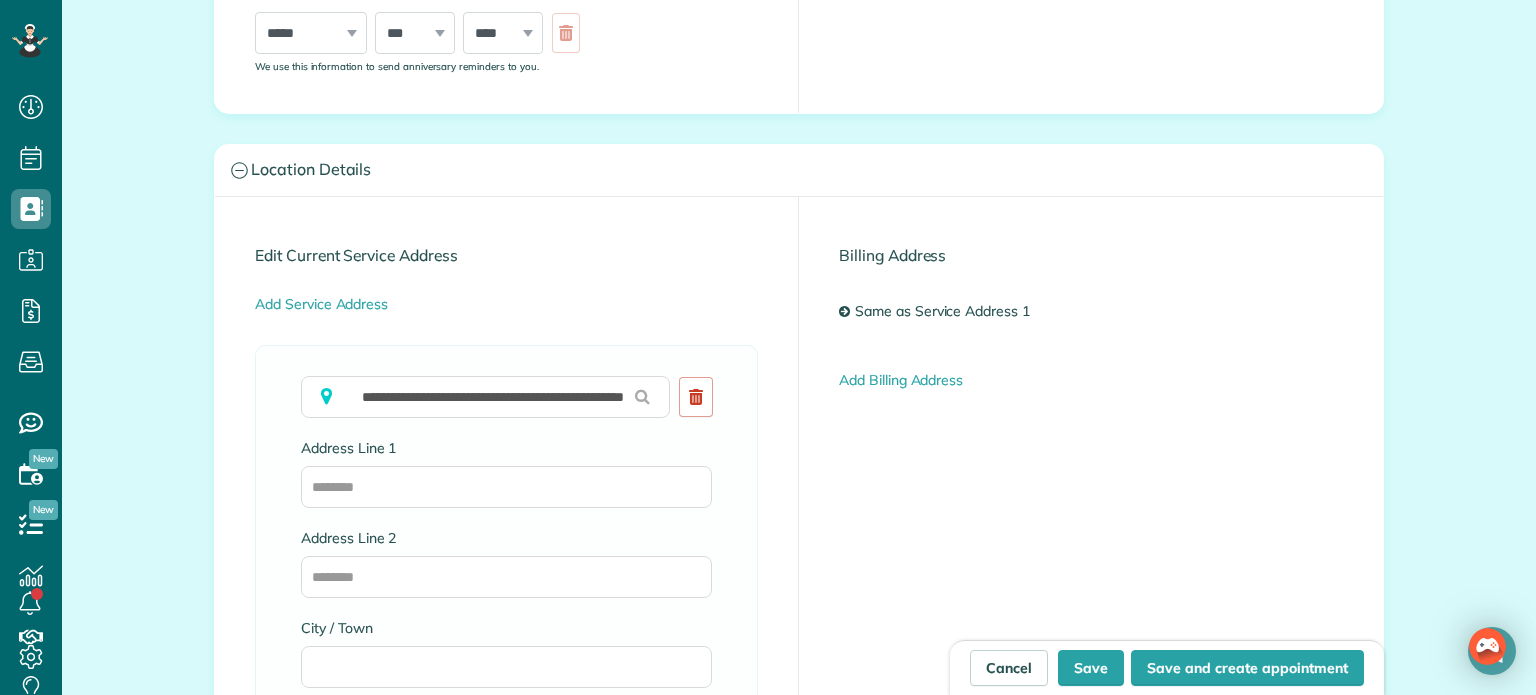 type on "**" 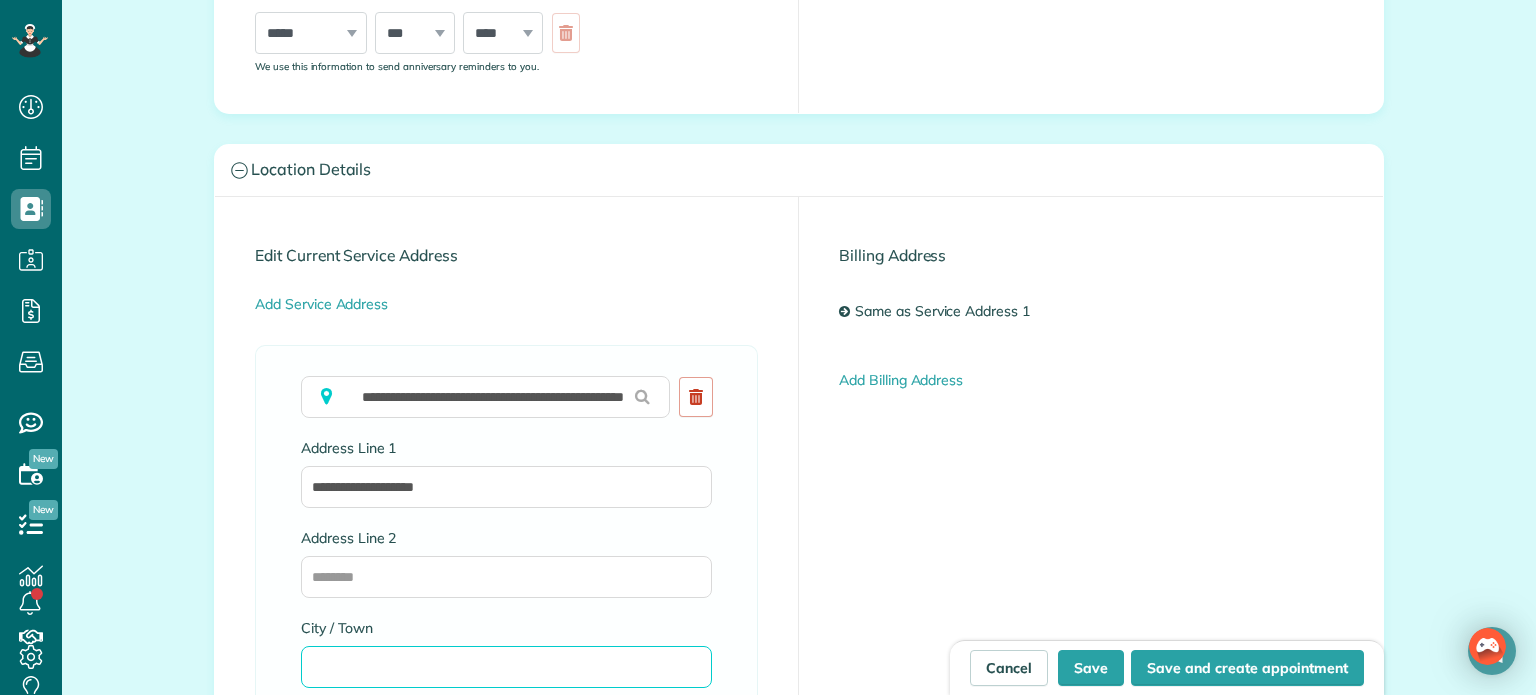 click on "City / Town" at bounding box center [506, 667] 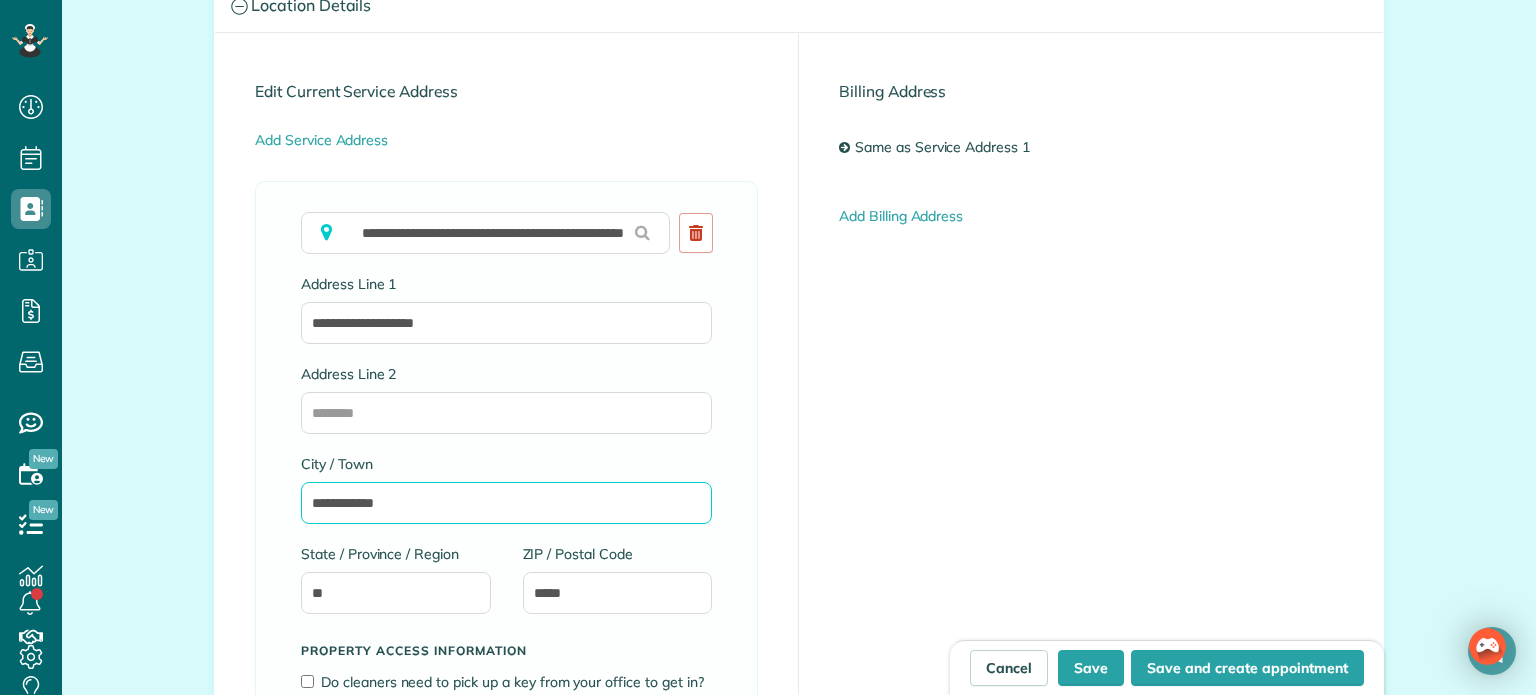 scroll, scrollTop: 936, scrollLeft: 0, axis: vertical 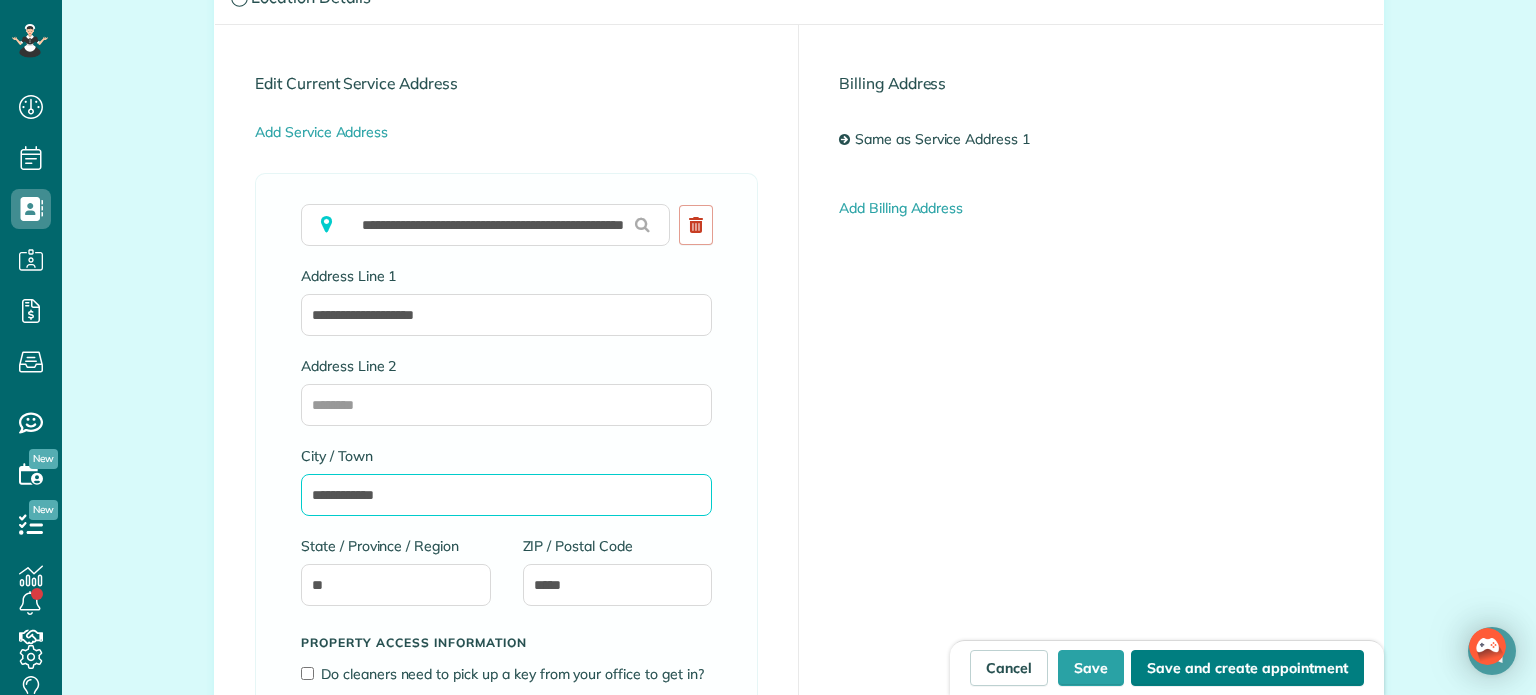 type on "**********" 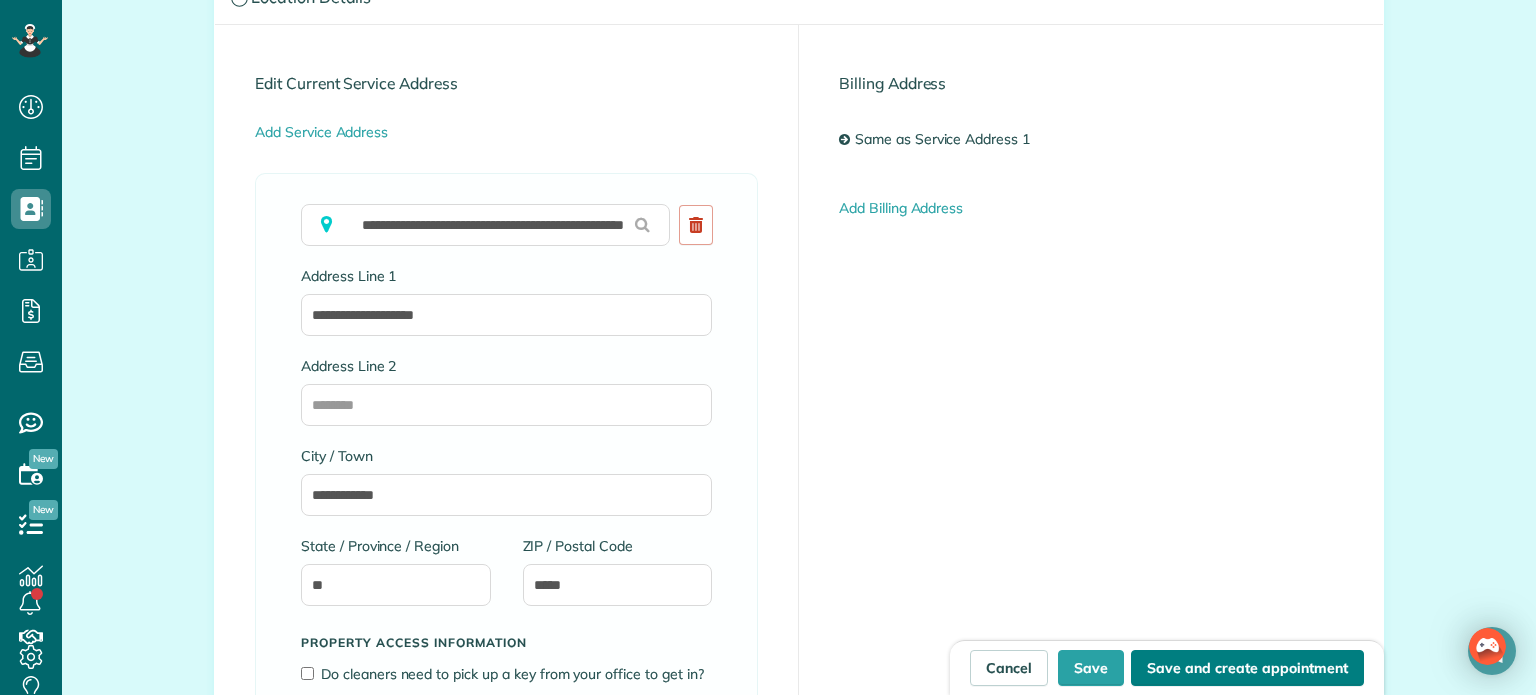 click on "Save and create appointment" at bounding box center (1247, 668) 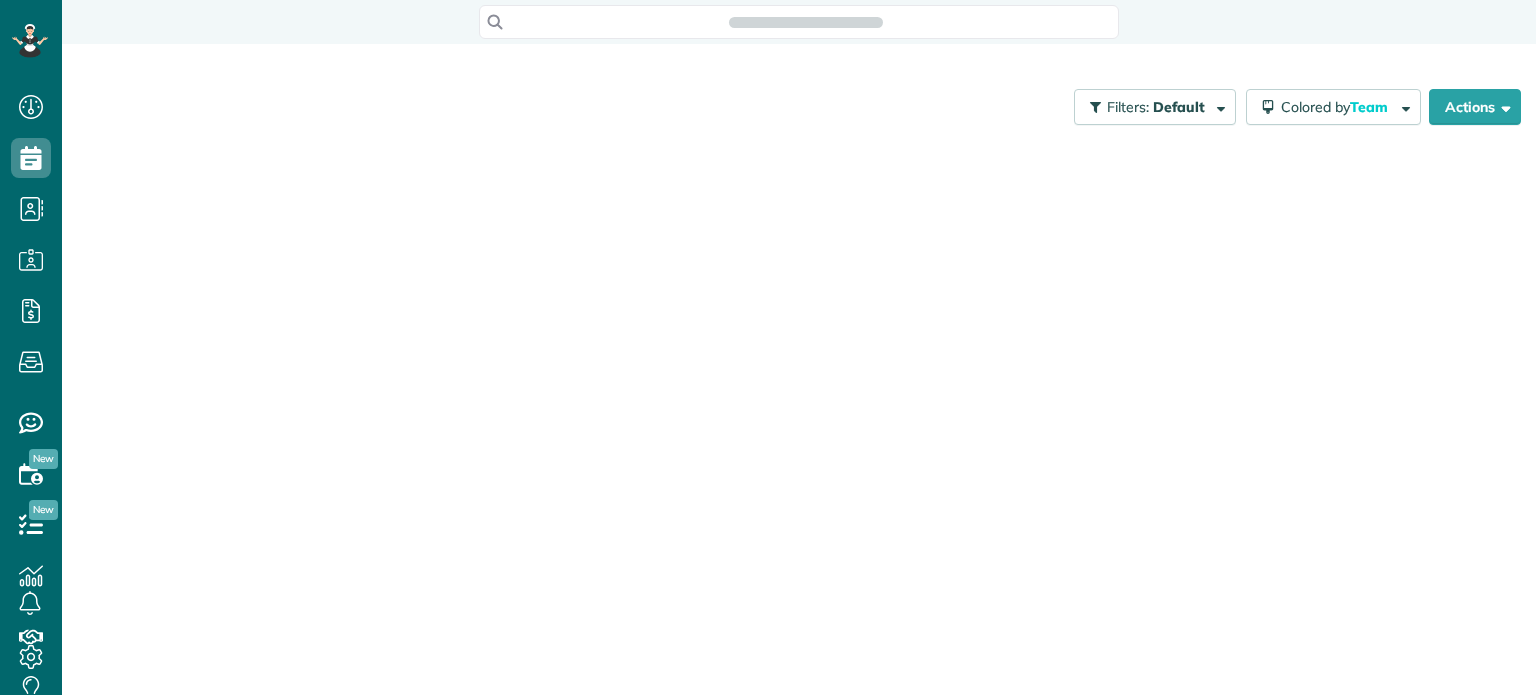 scroll, scrollTop: 0, scrollLeft: 0, axis: both 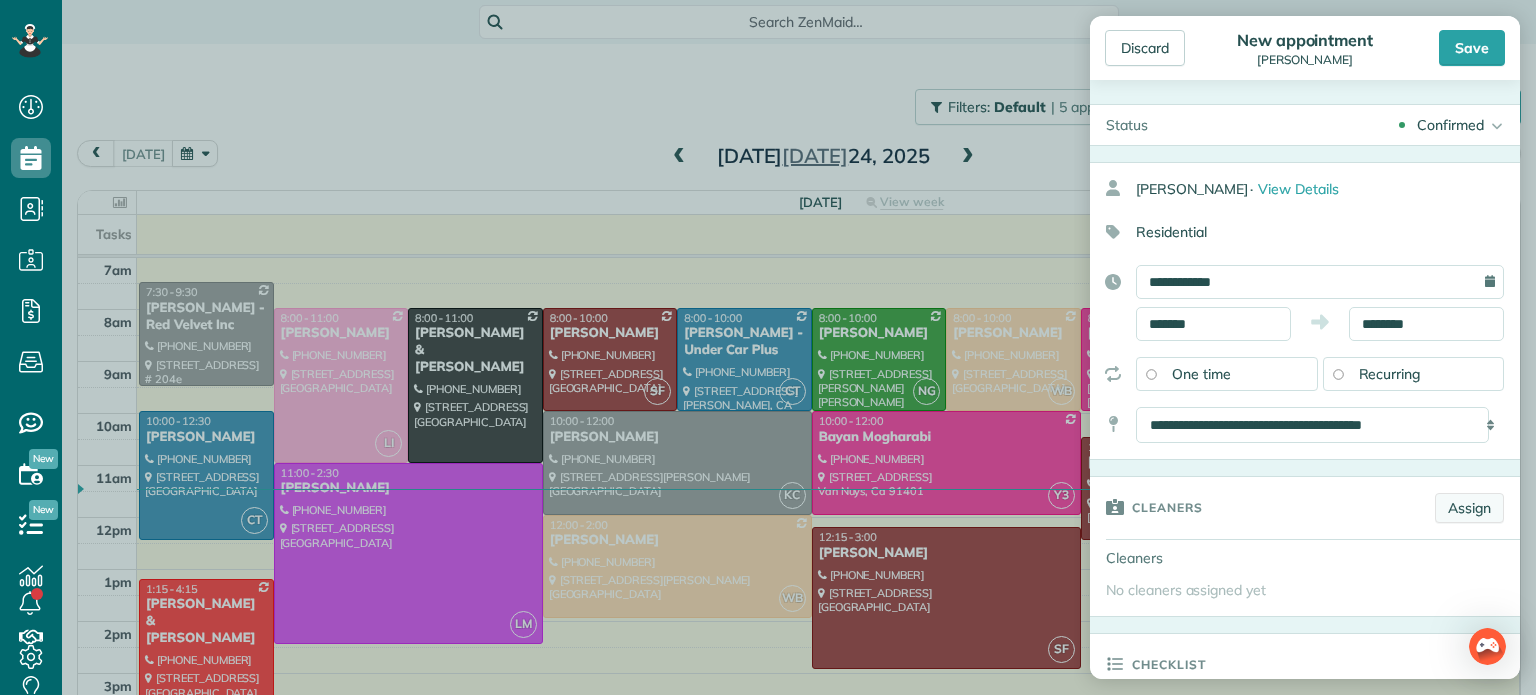 click on "Assign" at bounding box center [1469, 508] 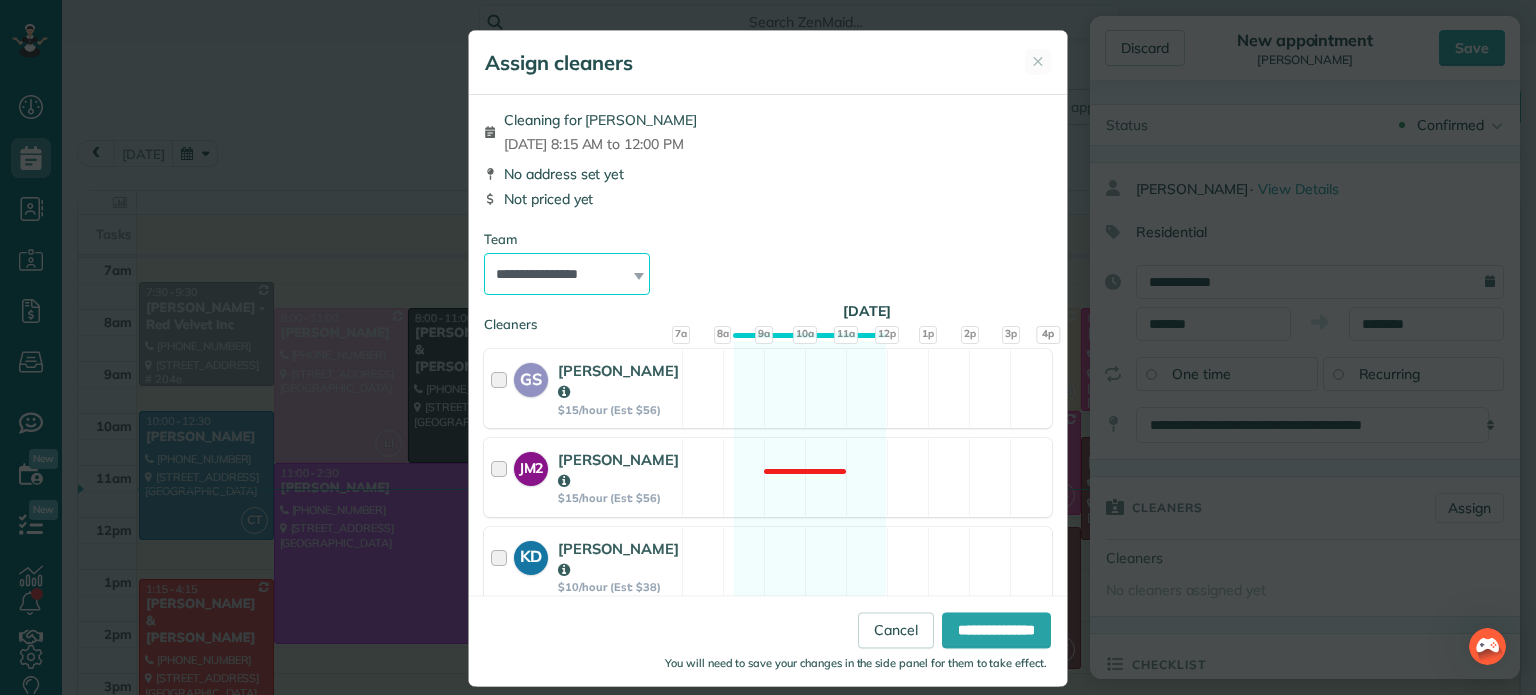 click on "**********" at bounding box center [567, 274] 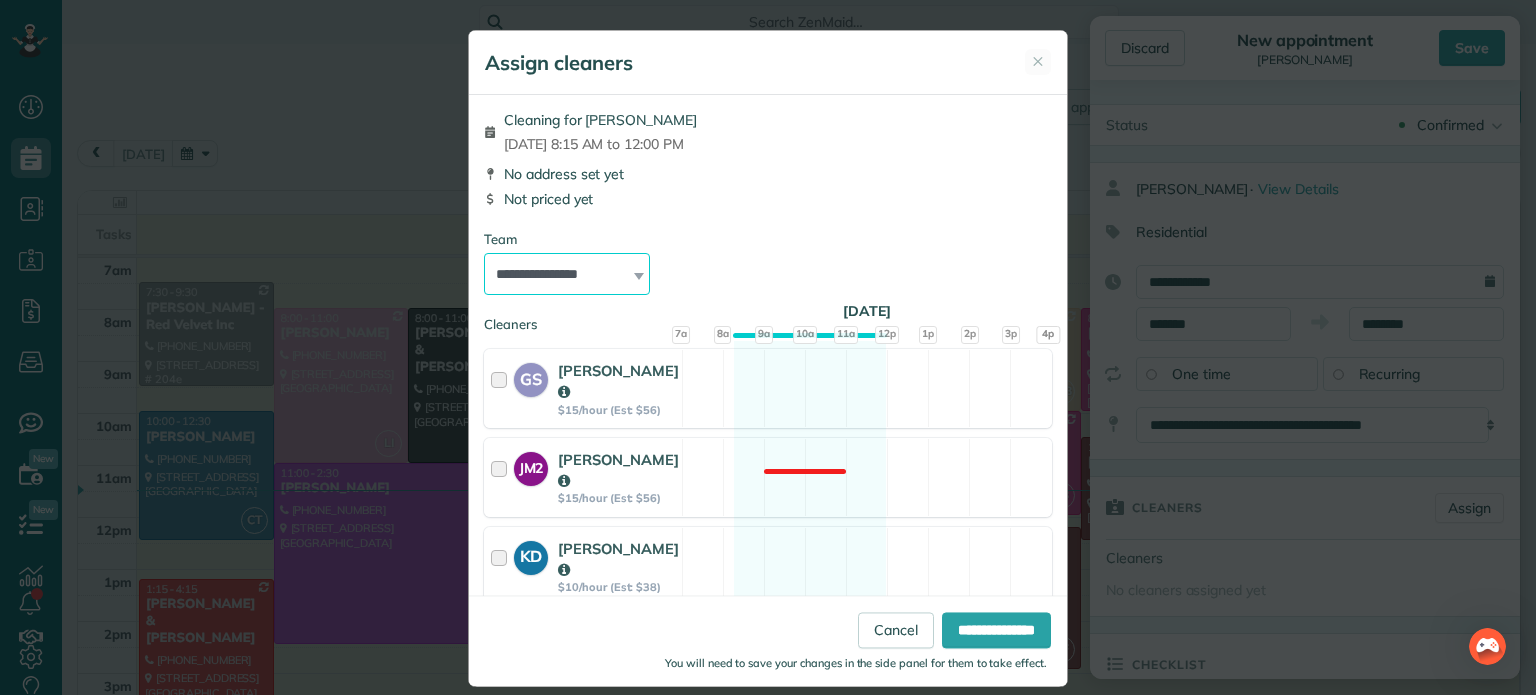 select on "***" 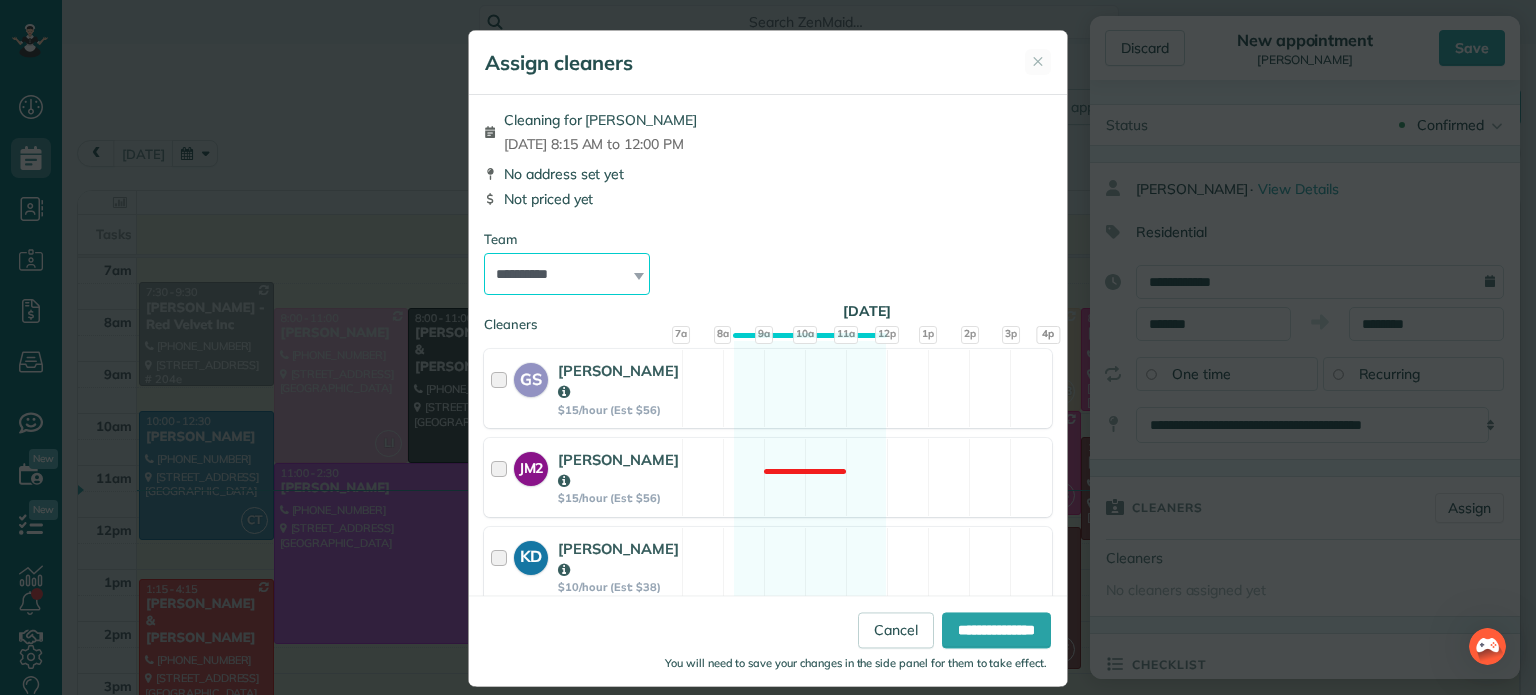 click on "**********" at bounding box center [567, 274] 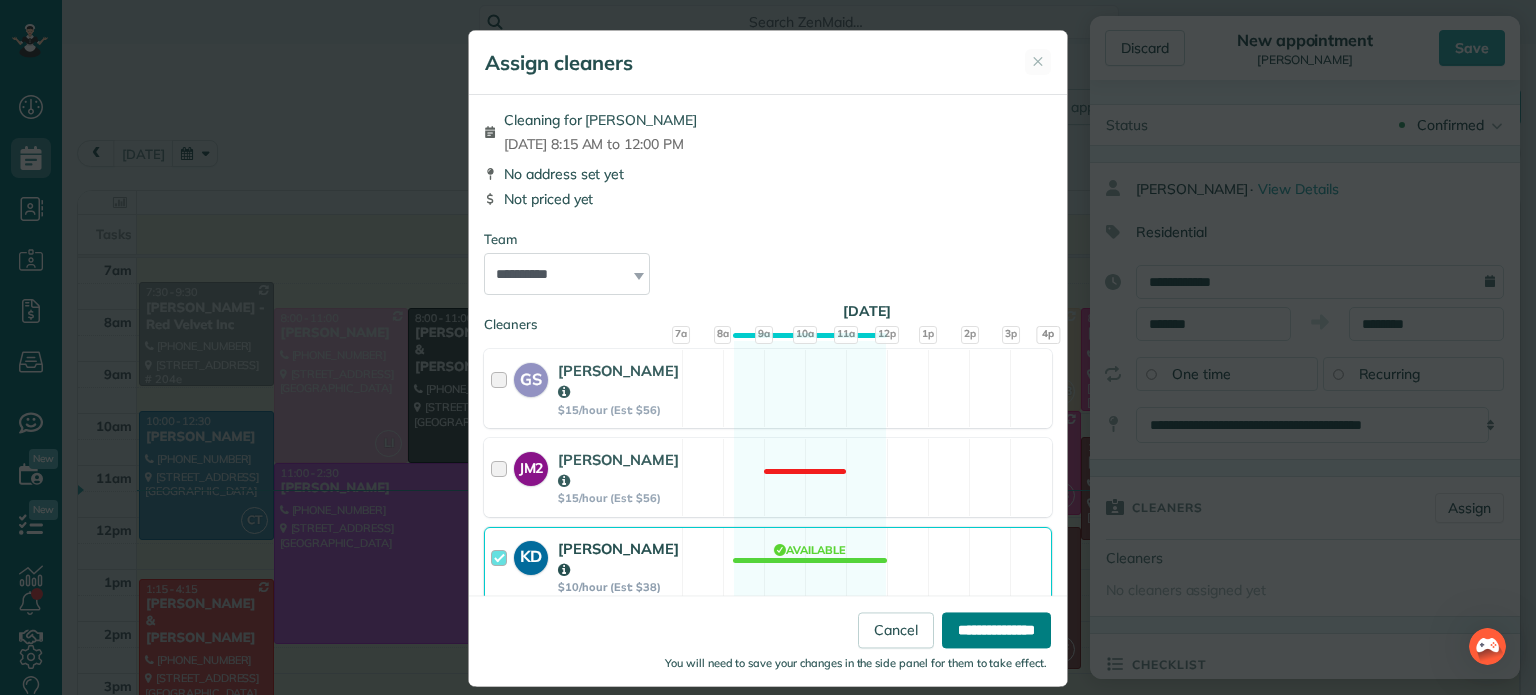 click on "**********" at bounding box center [996, 631] 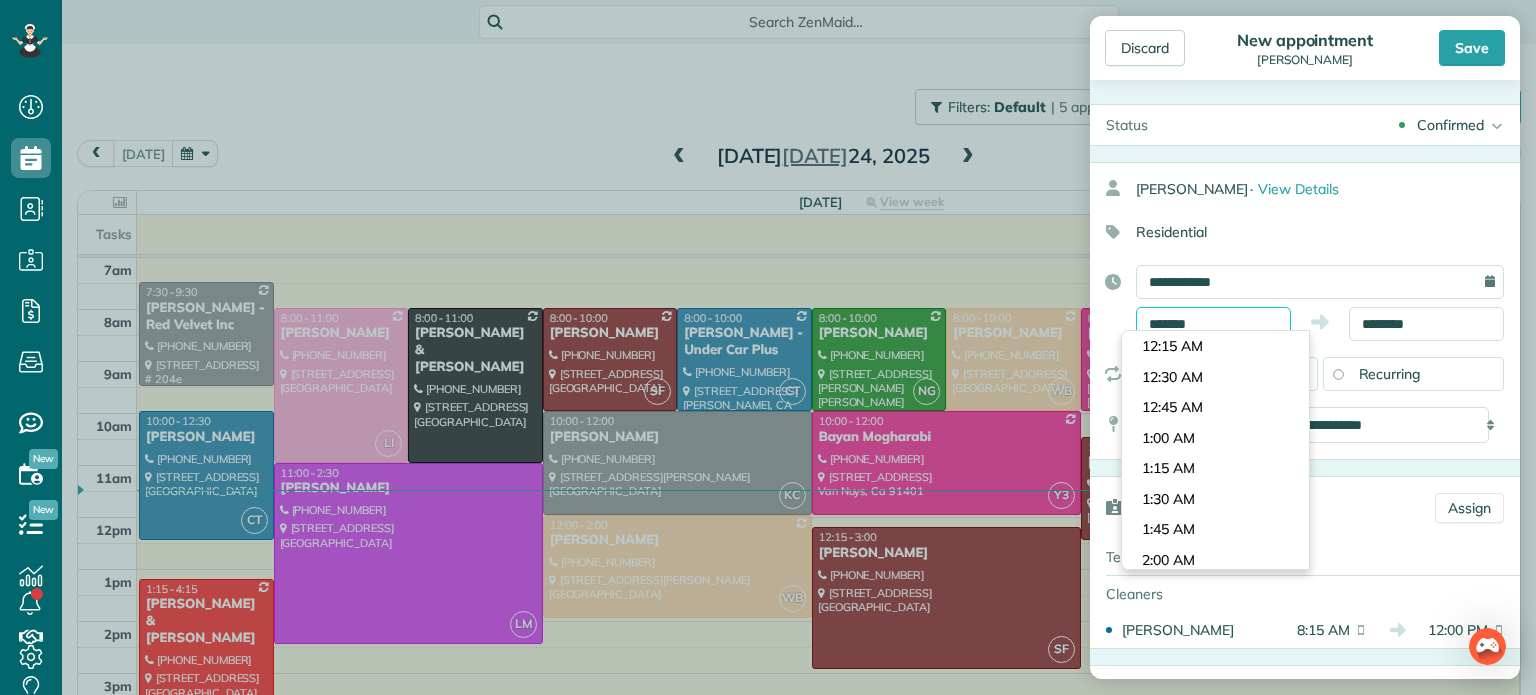 click on "*******" at bounding box center (1213, 324) 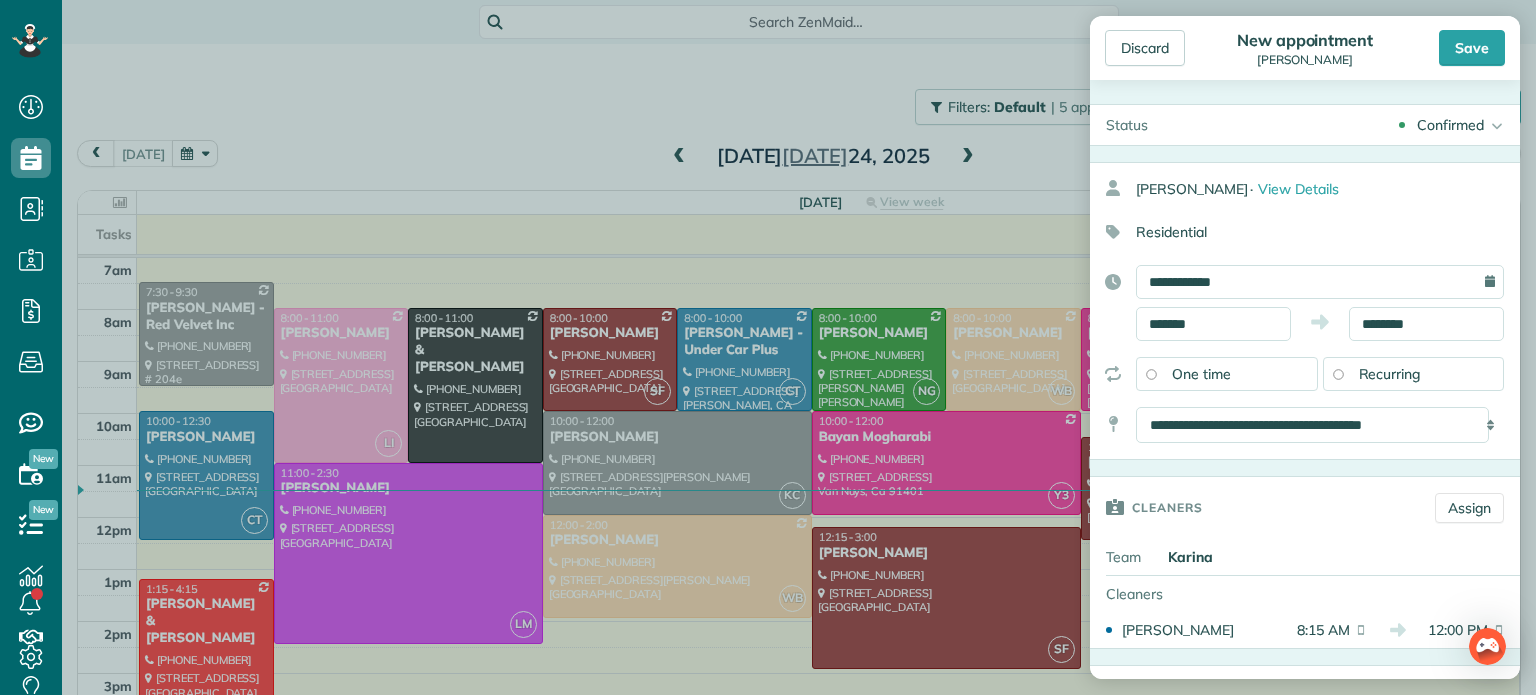 click on "Dashboard
Scheduling
Calendar View
List View
Dispatch View - Weekly scheduling (Beta)" at bounding box center [768, 347] 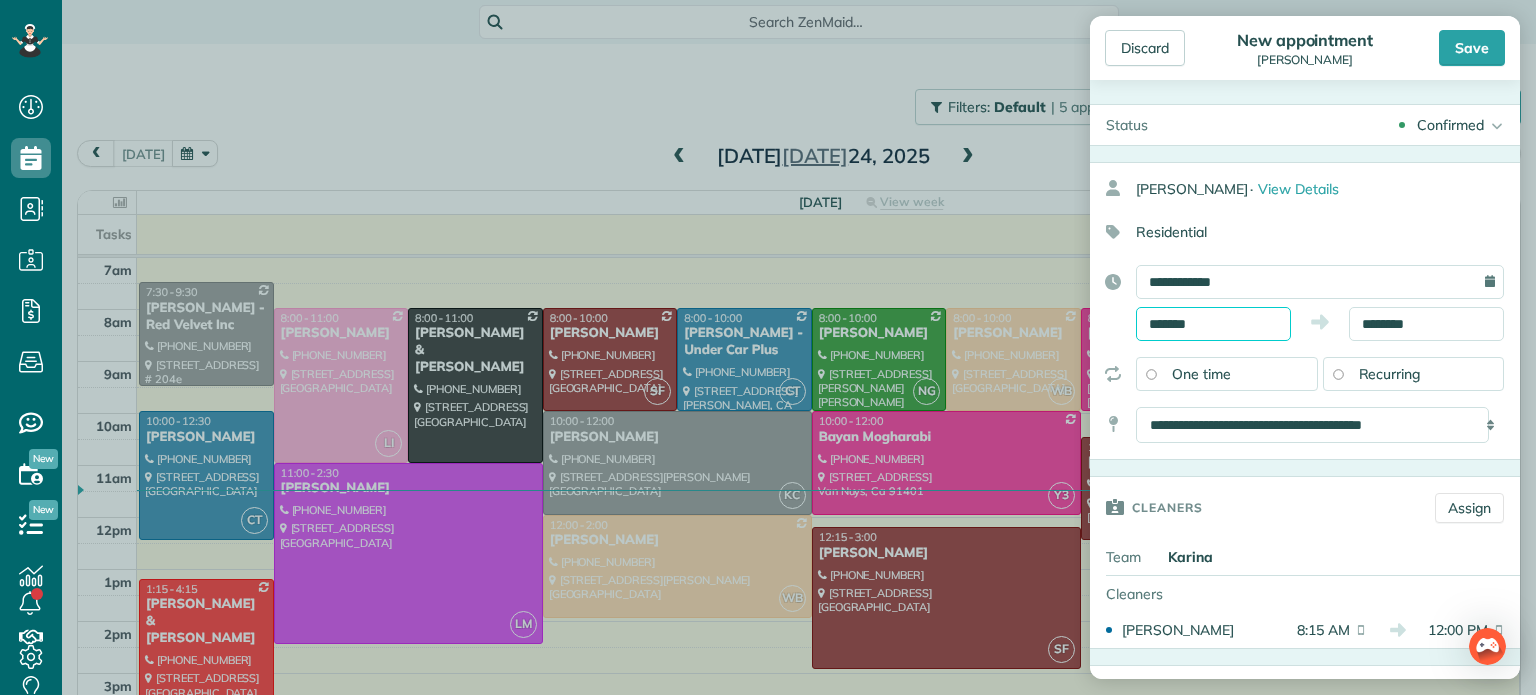 click on "*******" at bounding box center (1213, 324) 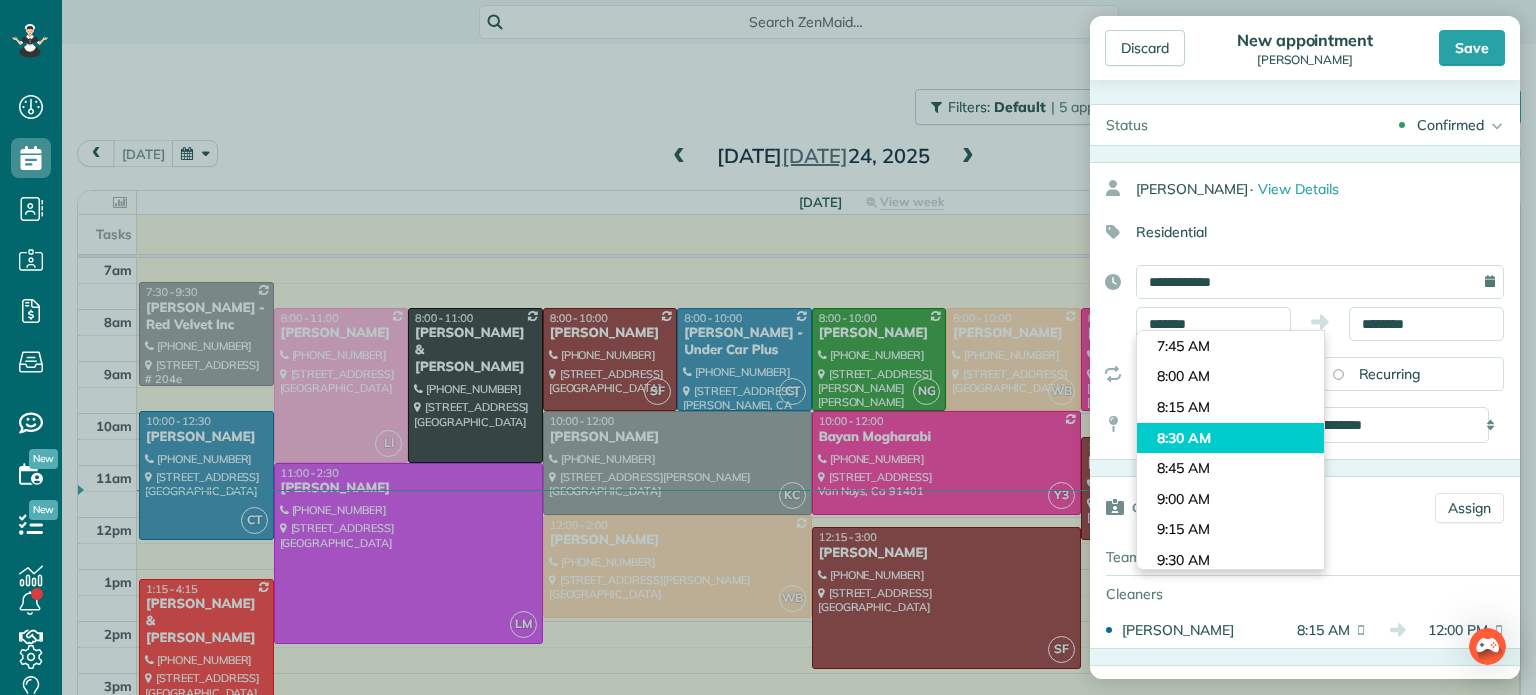 type on "*******" 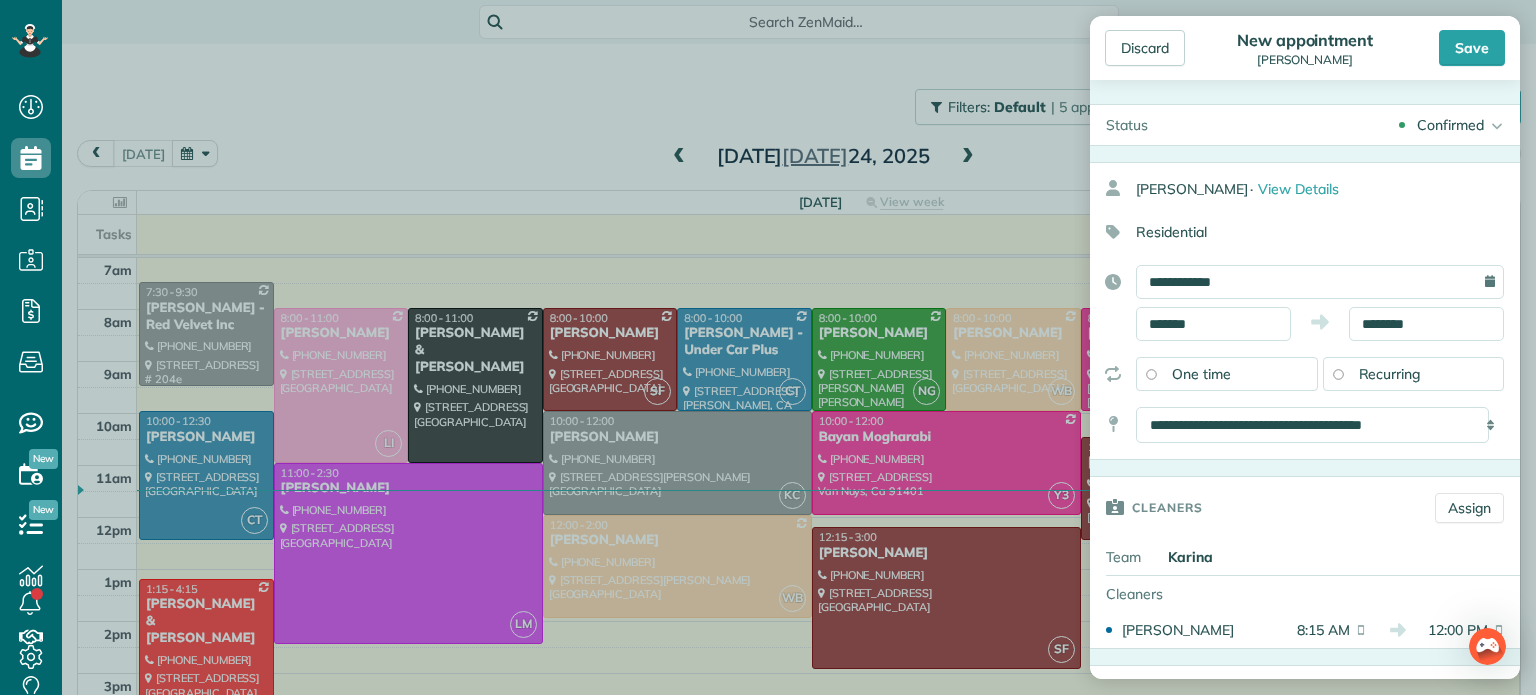 click on "Dashboard
Scheduling
Calendar View
List View
Dispatch View - Weekly scheduling (Beta)" at bounding box center [768, 347] 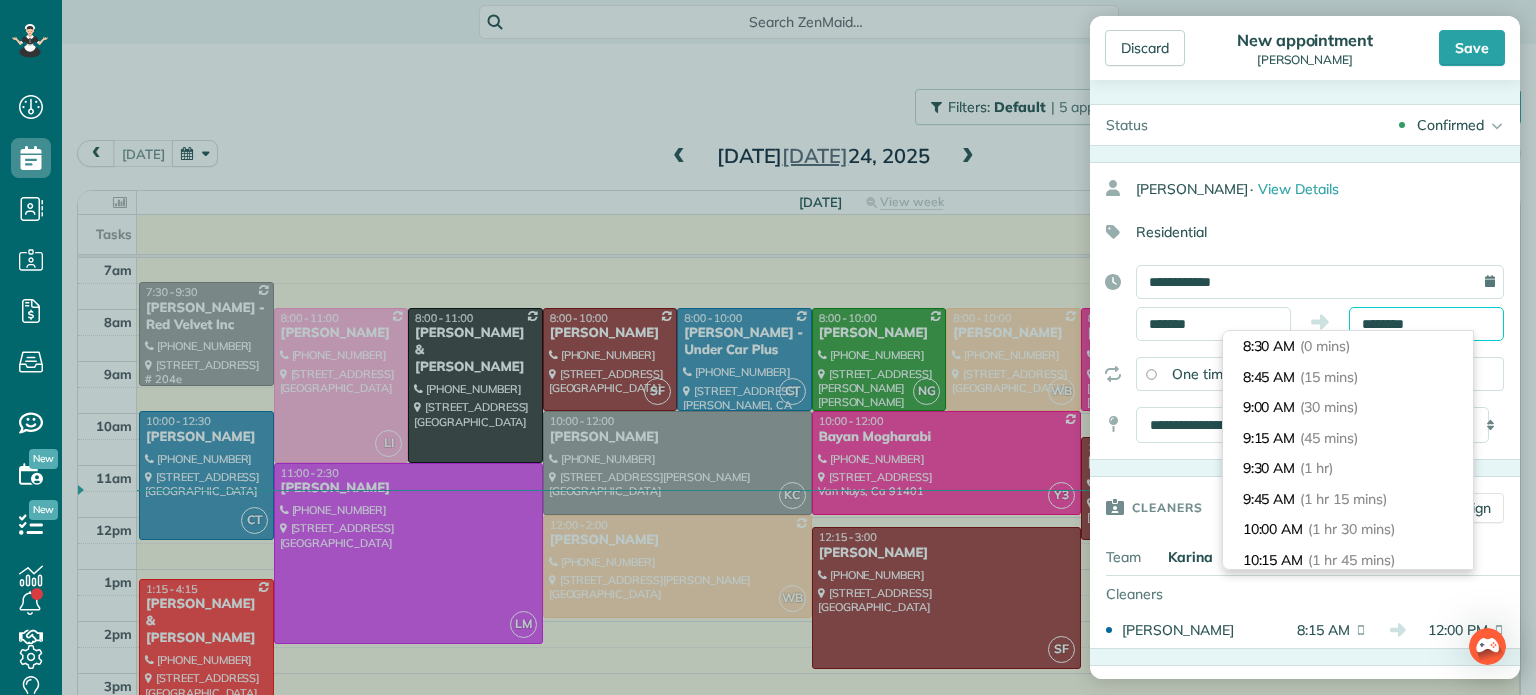 scroll, scrollTop: 396, scrollLeft: 0, axis: vertical 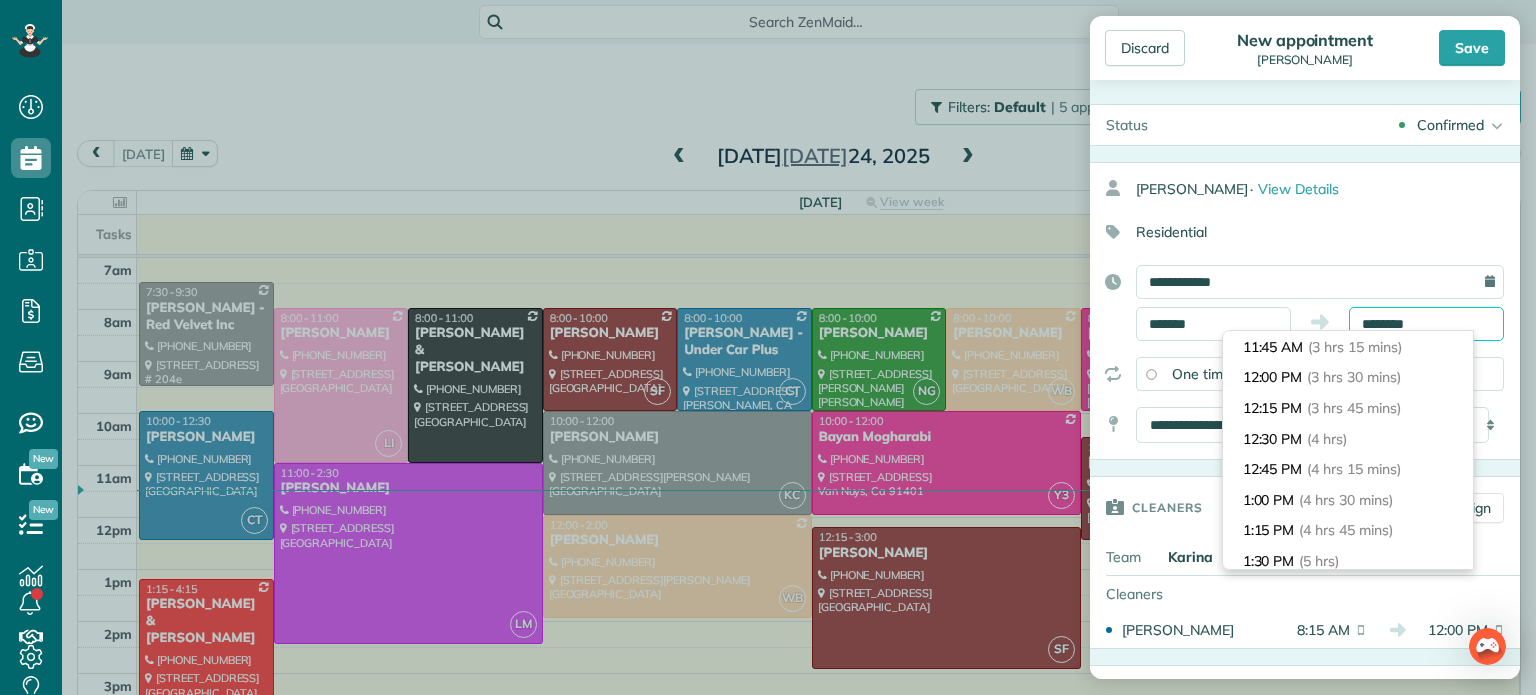 click on "********" at bounding box center [1426, 324] 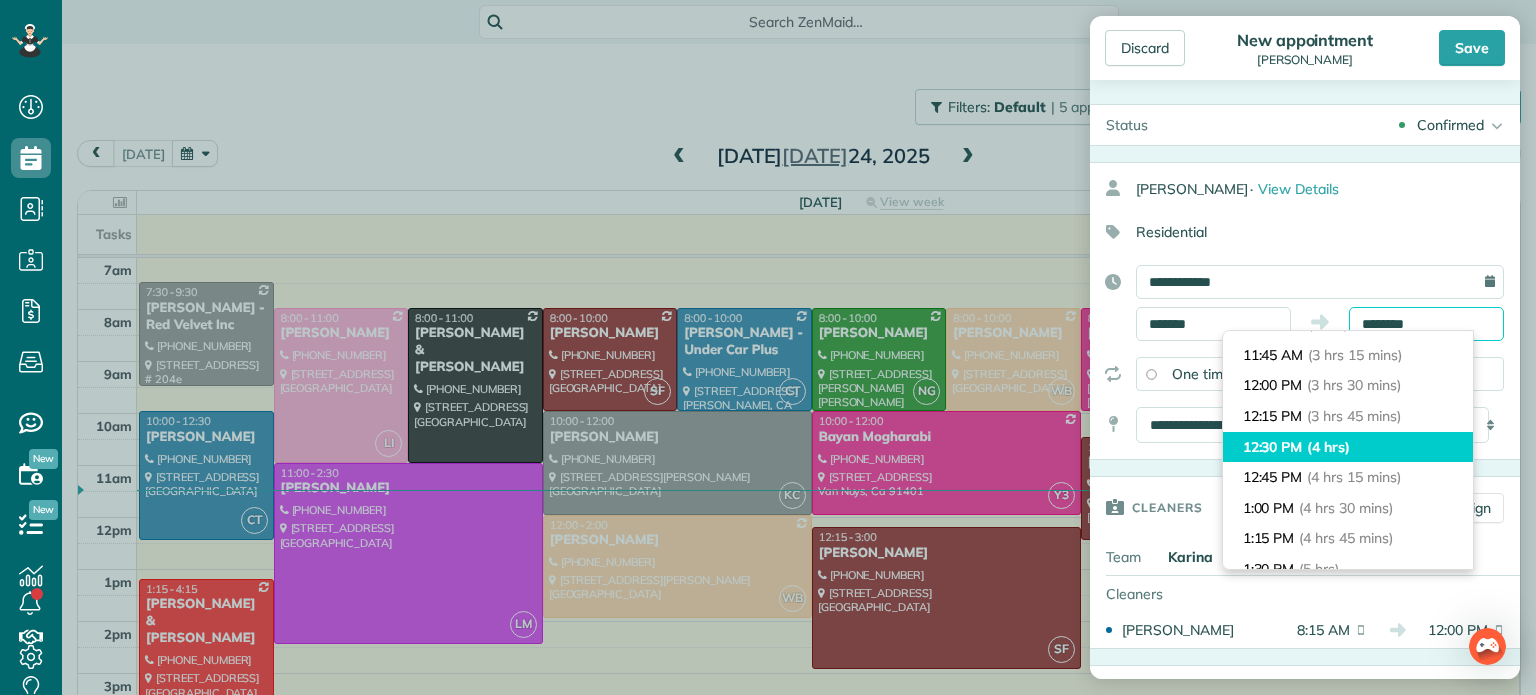 scroll, scrollTop: 384, scrollLeft: 0, axis: vertical 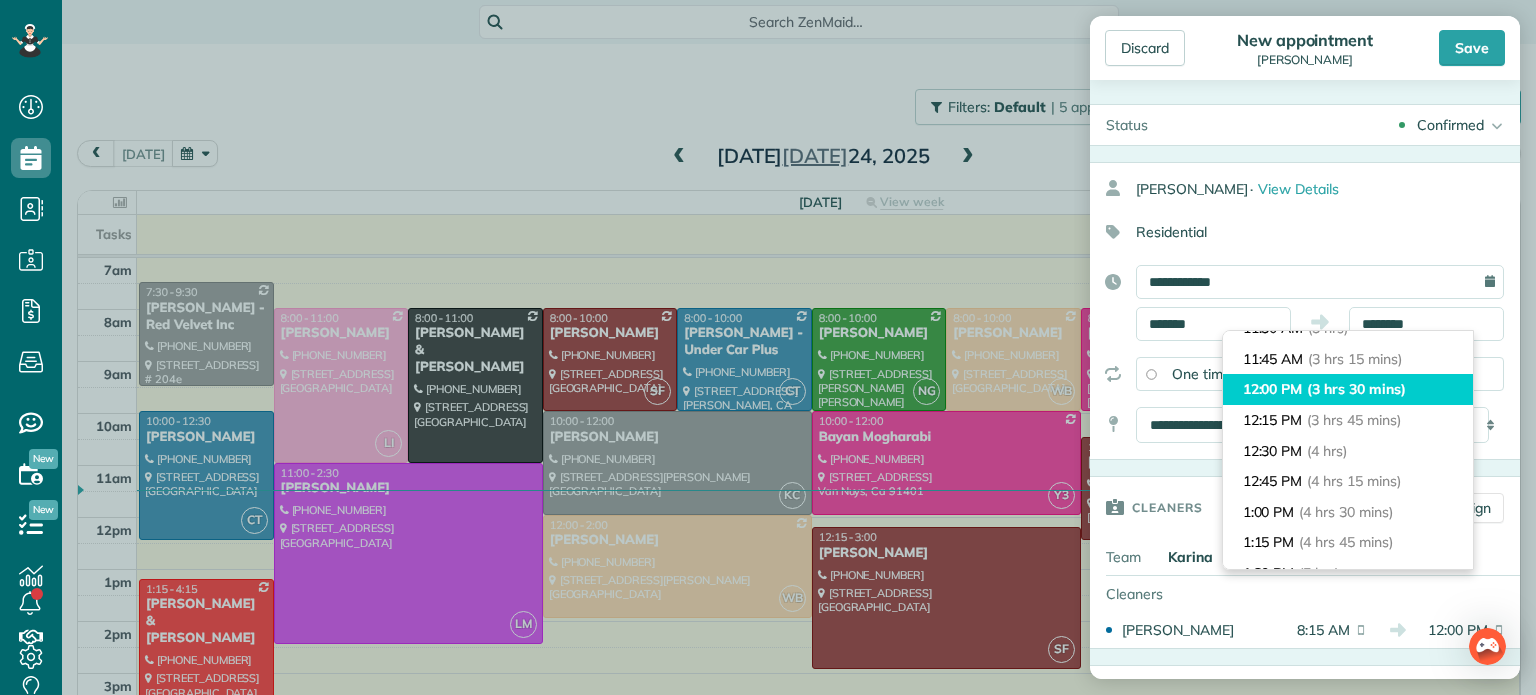 click on "(3 hrs 30 mins)" at bounding box center [1356, 389] 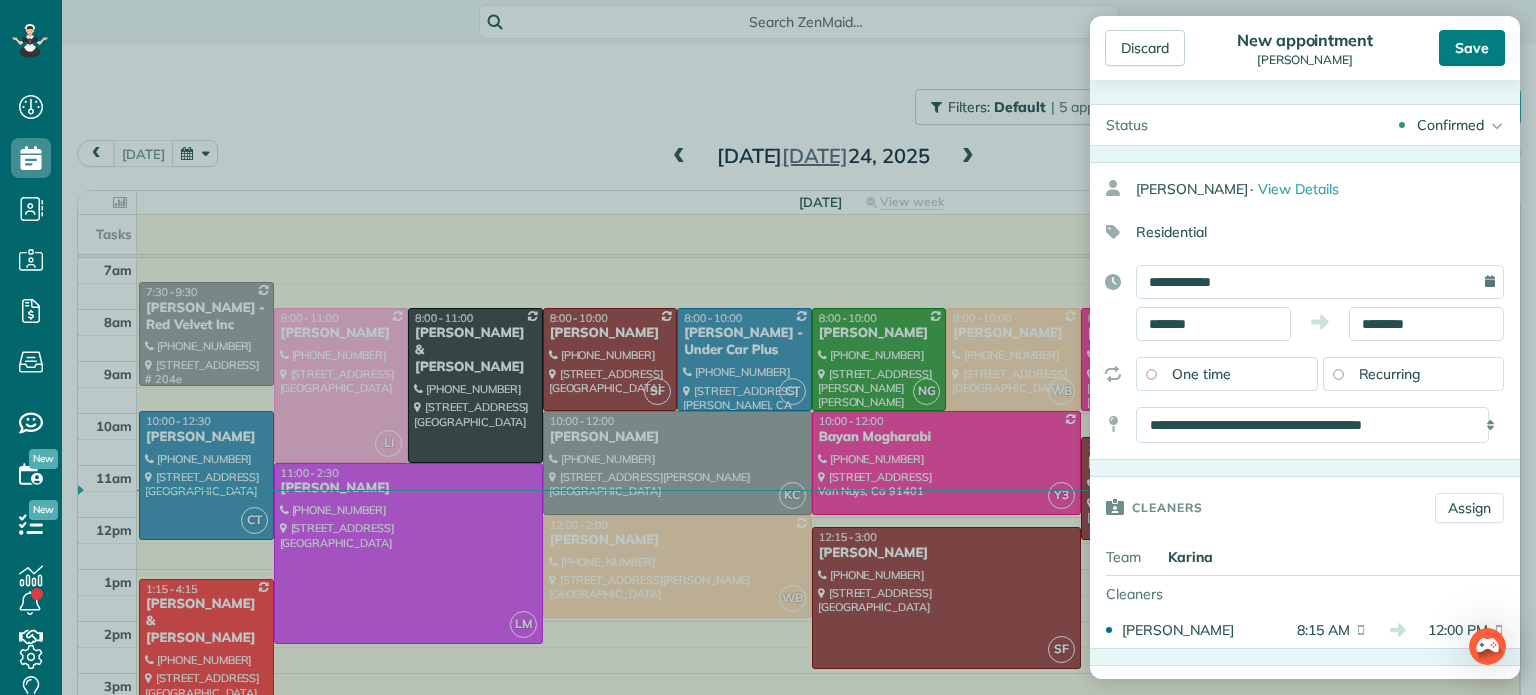click on "Save" at bounding box center [1472, 48] 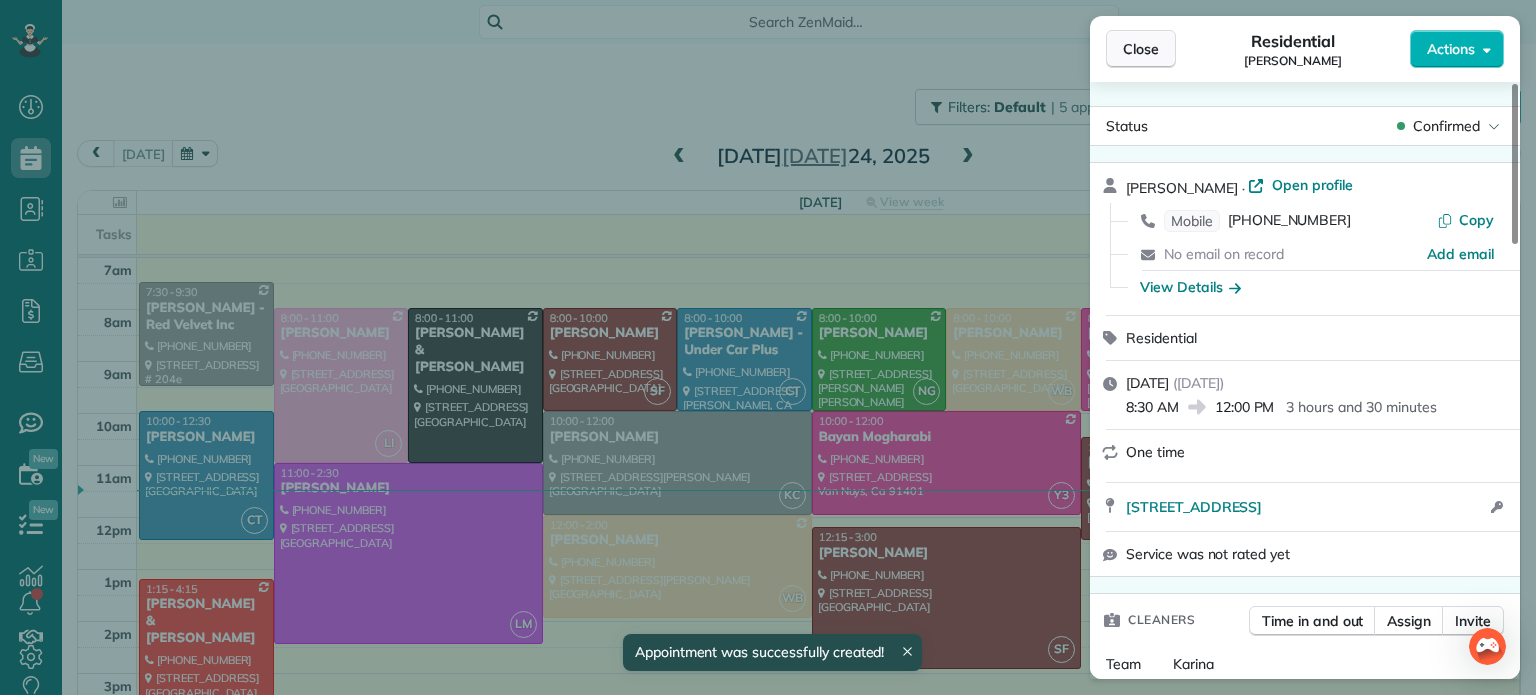 click on "Close" at bounding box center [1141, 49] 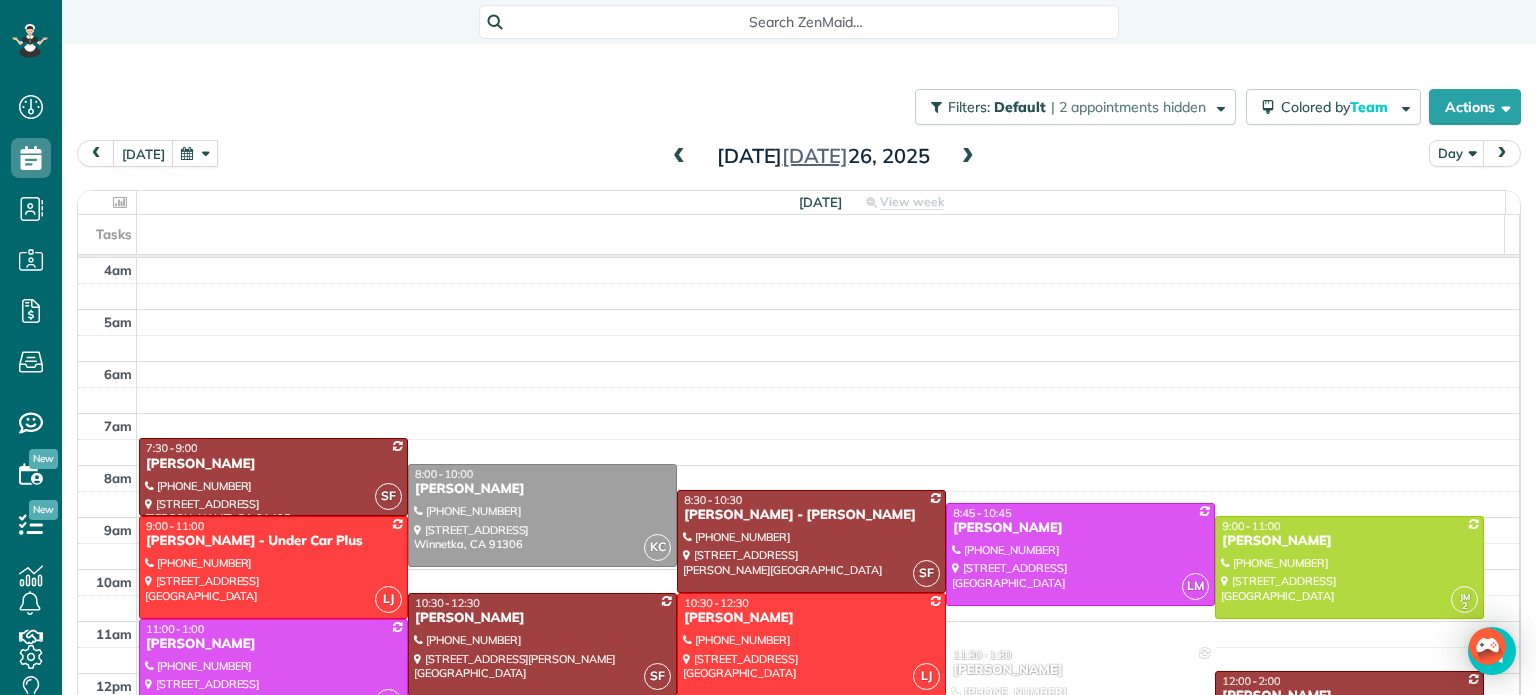 scroll, scrollTop: 0, scrollLeft: 0, axis: both 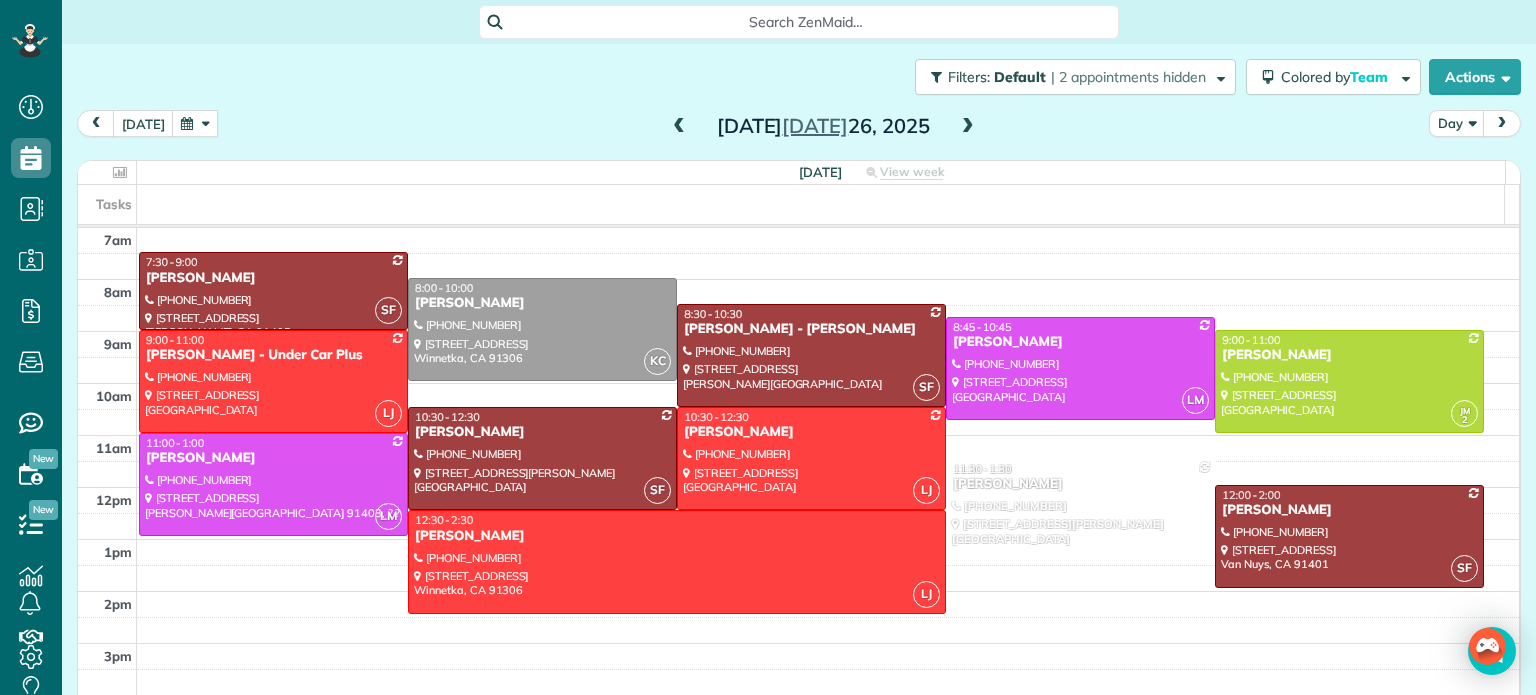 click at bounding box center (968, 127) 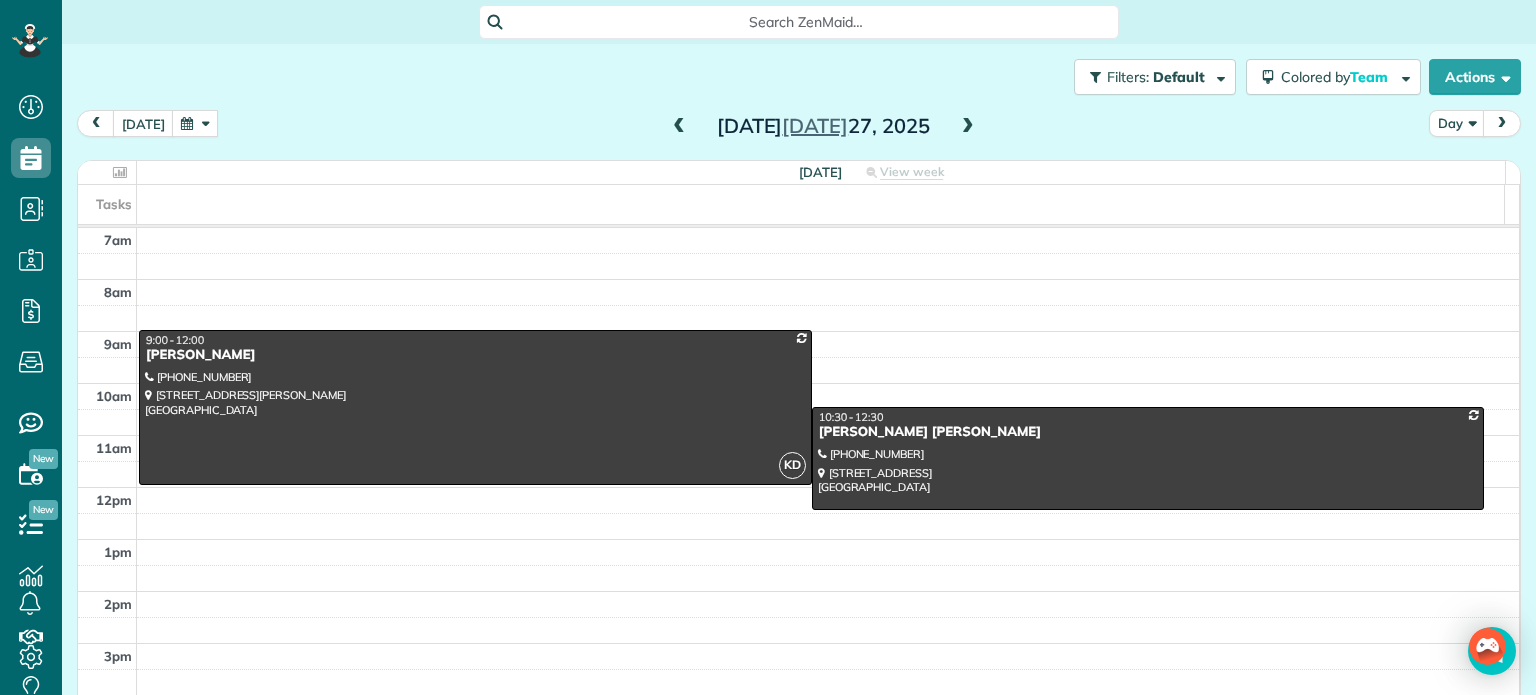 click at bounding box center [968, 127] 